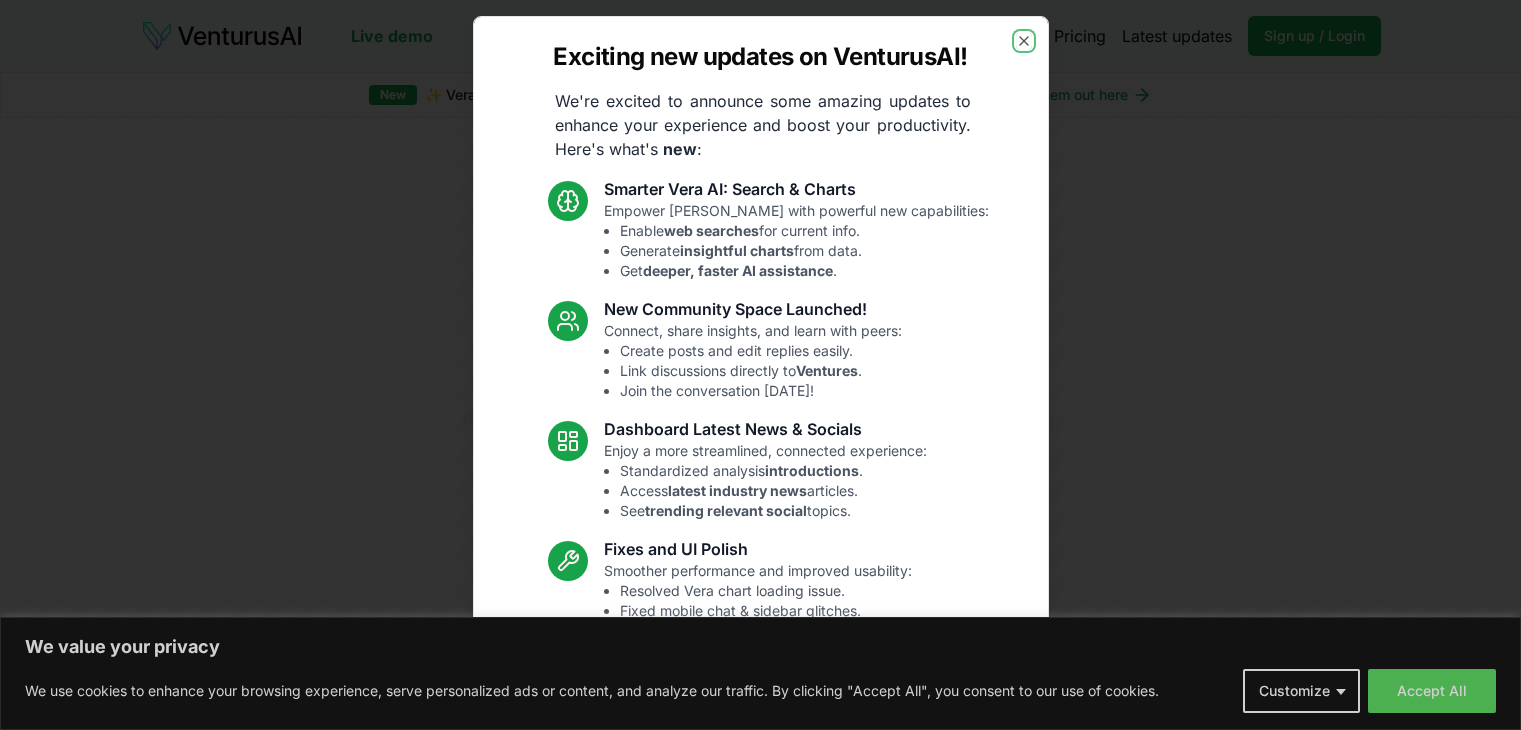 scroll, scrollTop: 0, scrollLeft: 0, axis: both 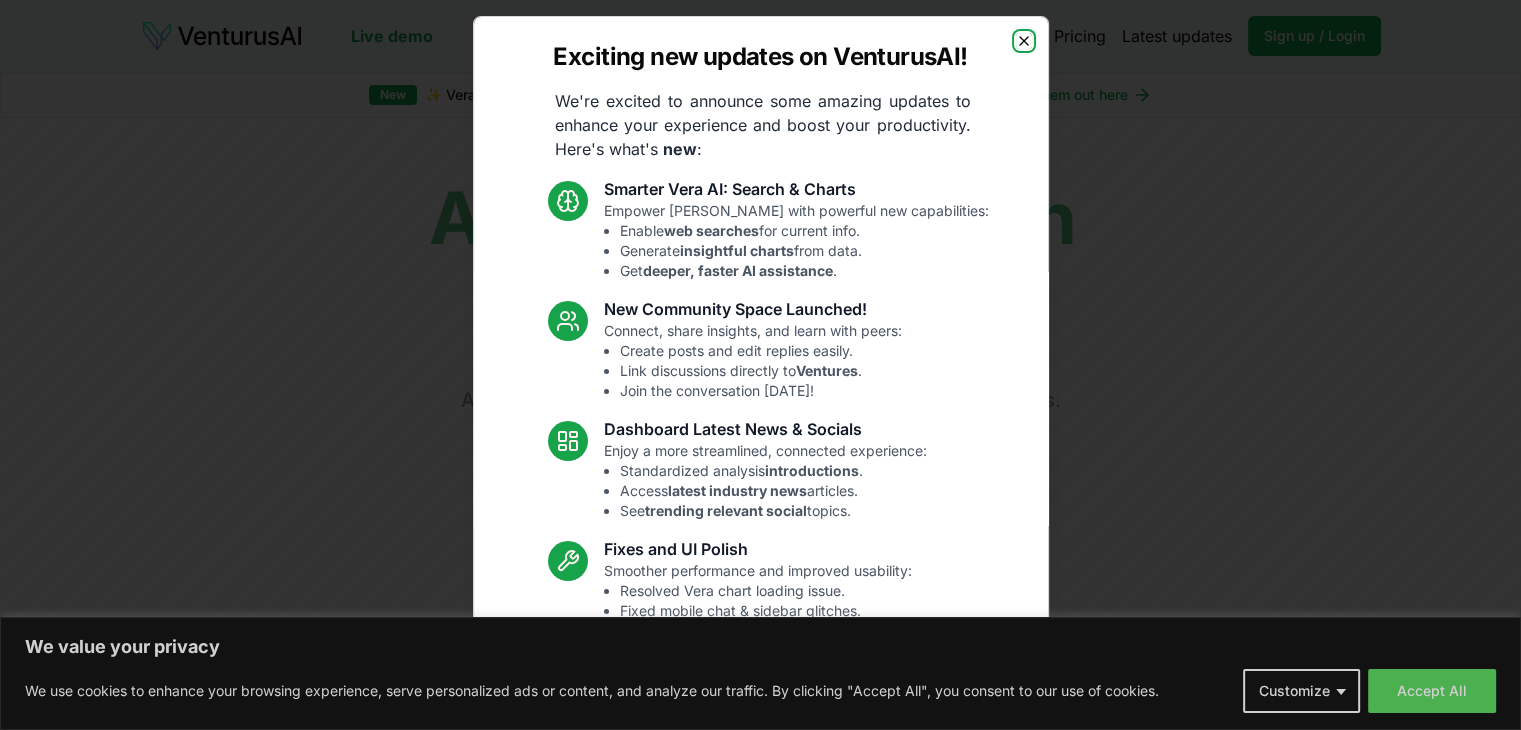 click 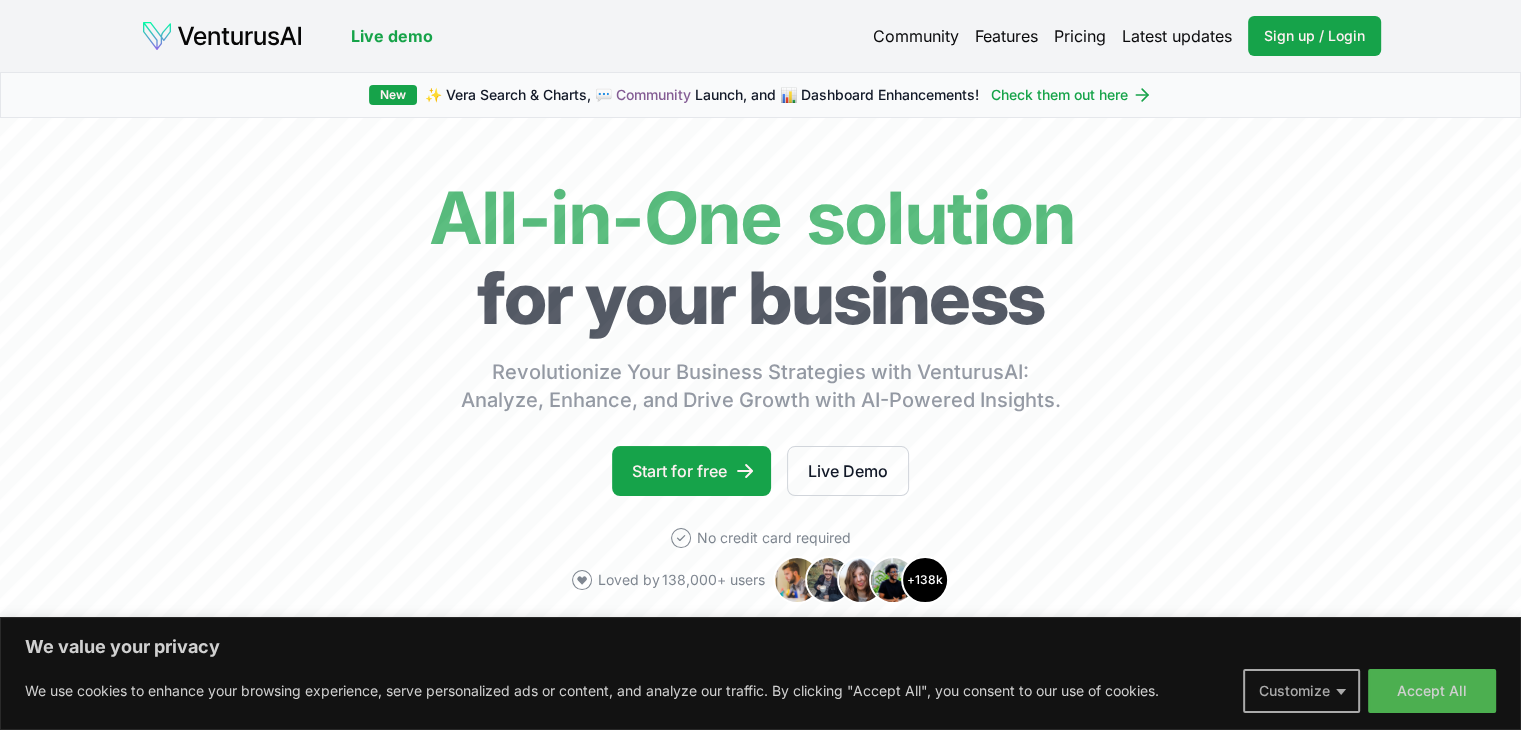click on "Customize" at bounding box center [1301, 691] 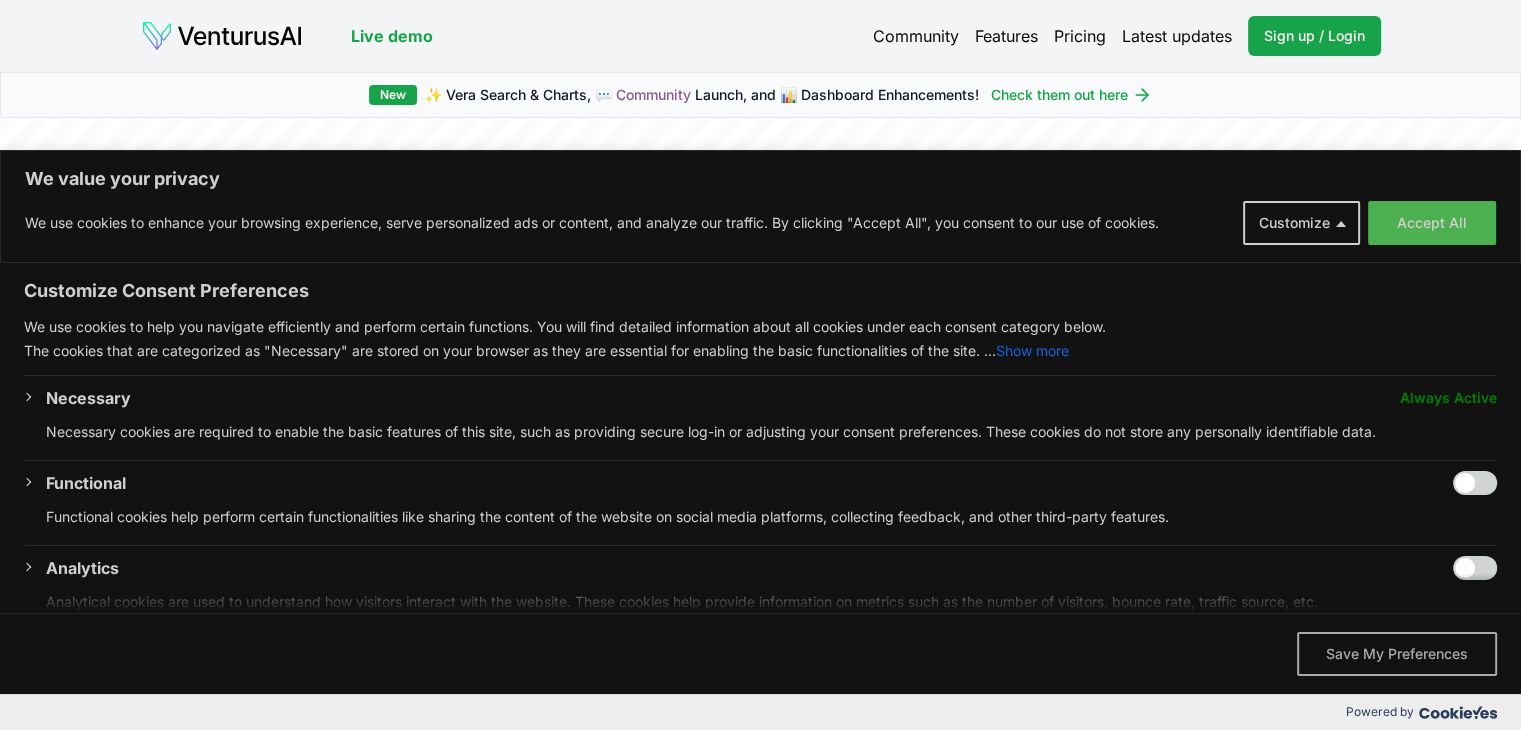 click on "Save My Preferences" at bounding box center [1397, 654] 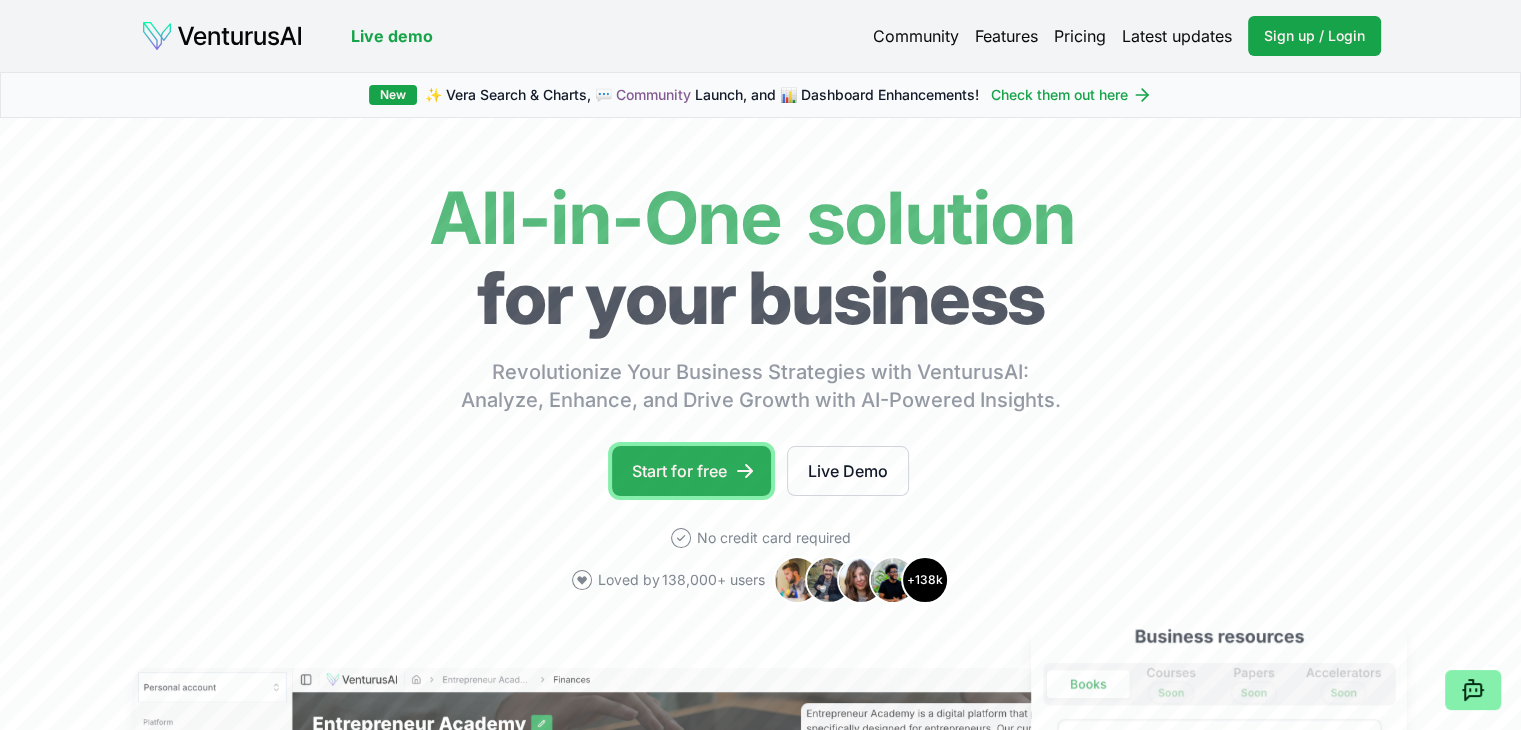 click on "Start for free" at bounding box center (691, 471) 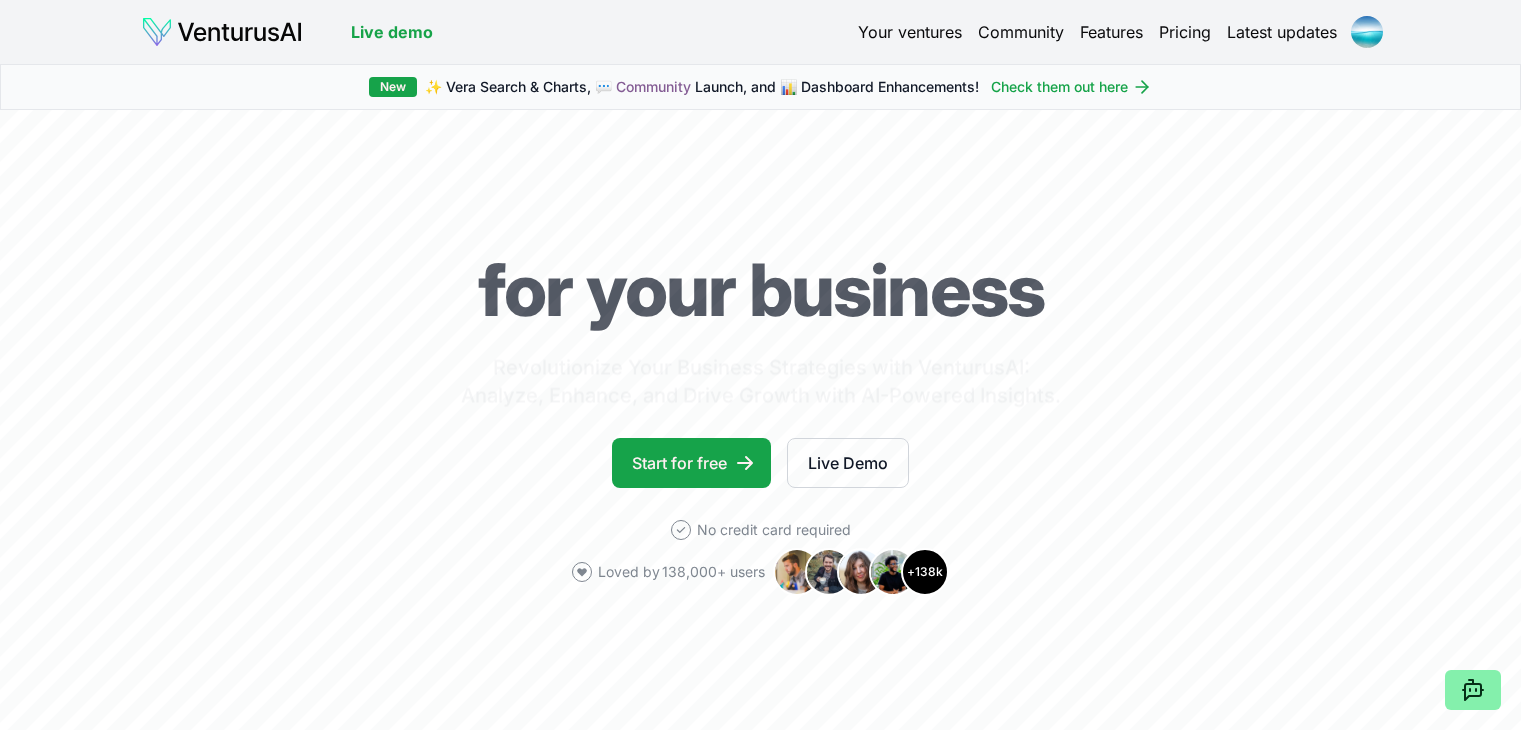 scroll, scrollTop: 0, scrollLeft: 0, axis: both 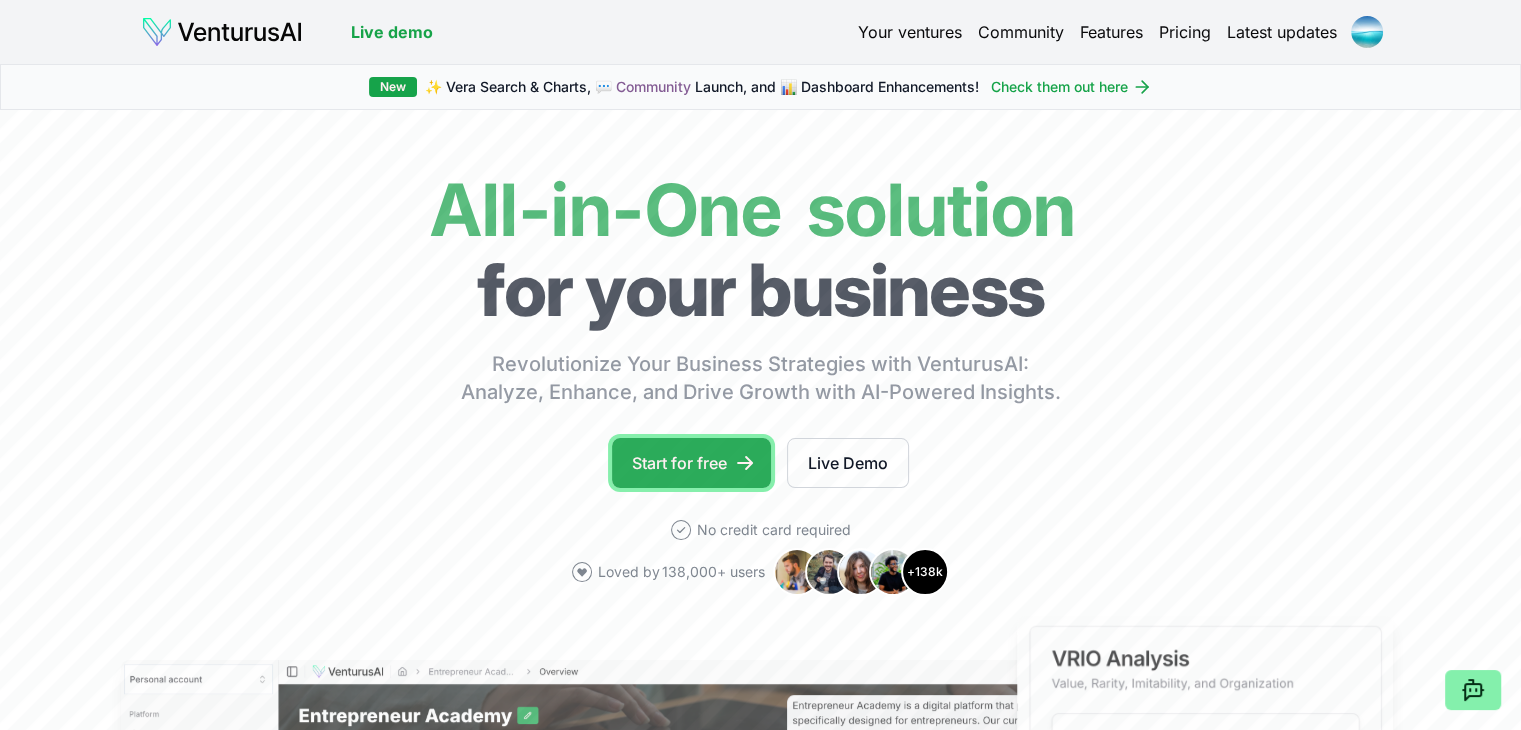 click on "Start for free" at bounding box center [691, 463] 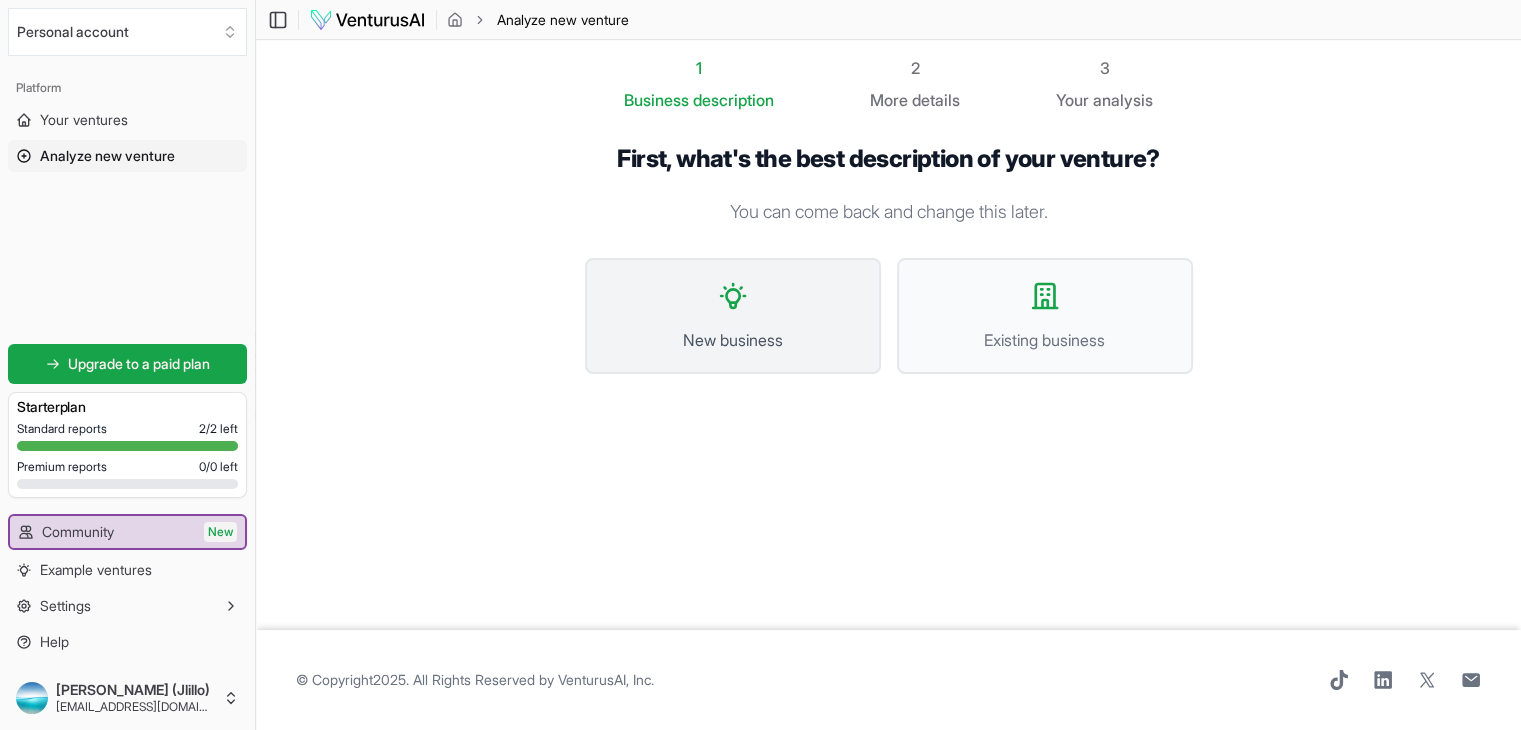 click on "New business" at bounding box center (733, 316) 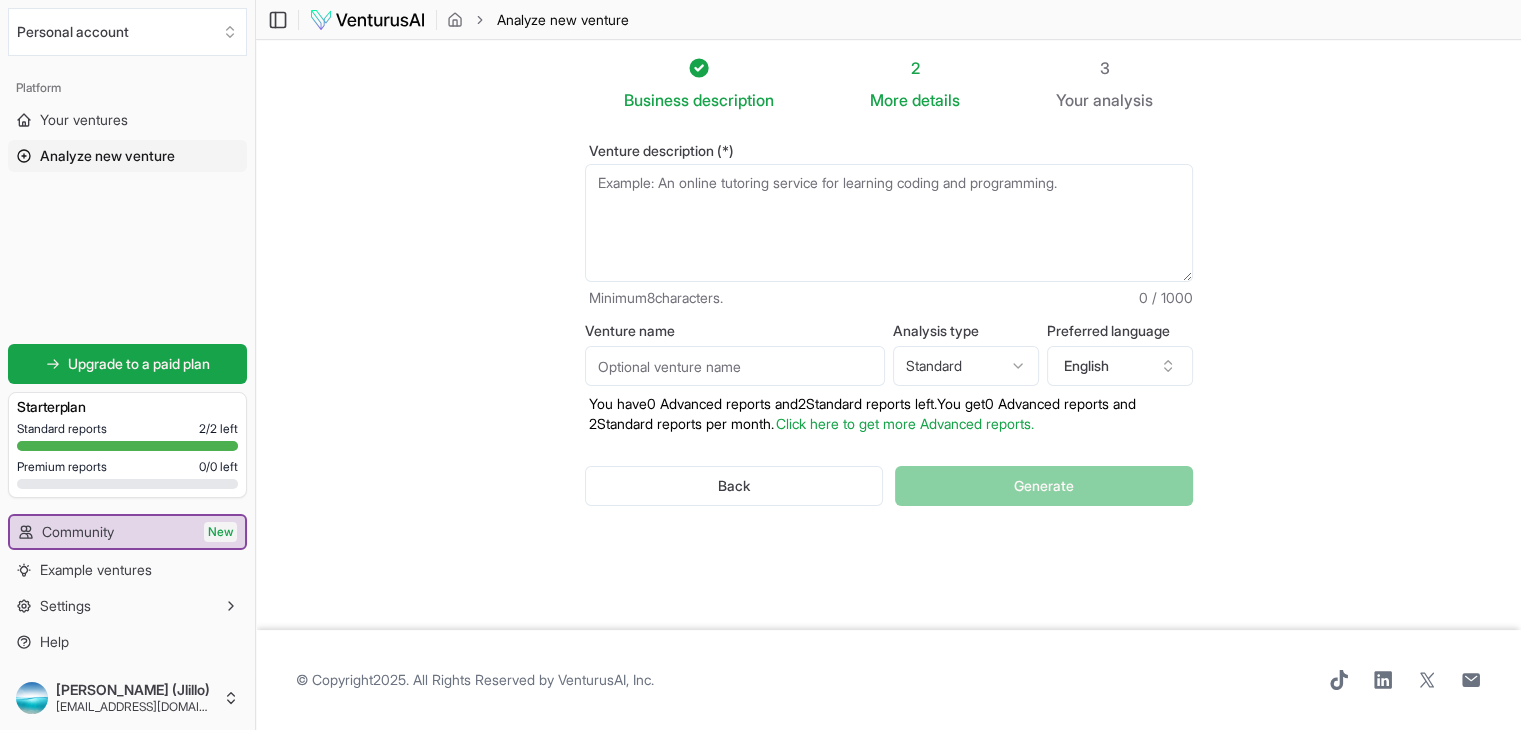 click on "Venture description (*)" at bounding box center (889, 223) 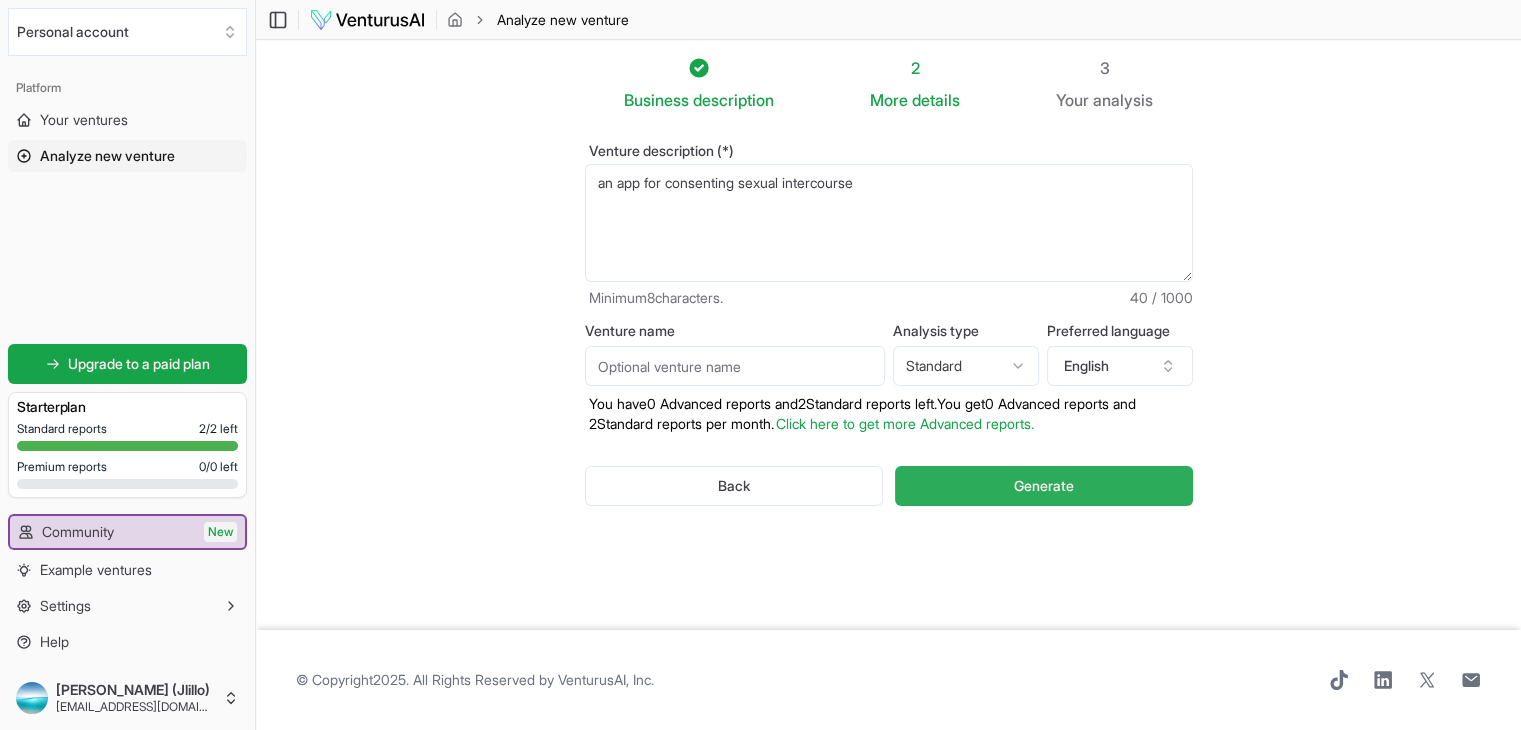 type on "an app for consenting sexual intercourse" 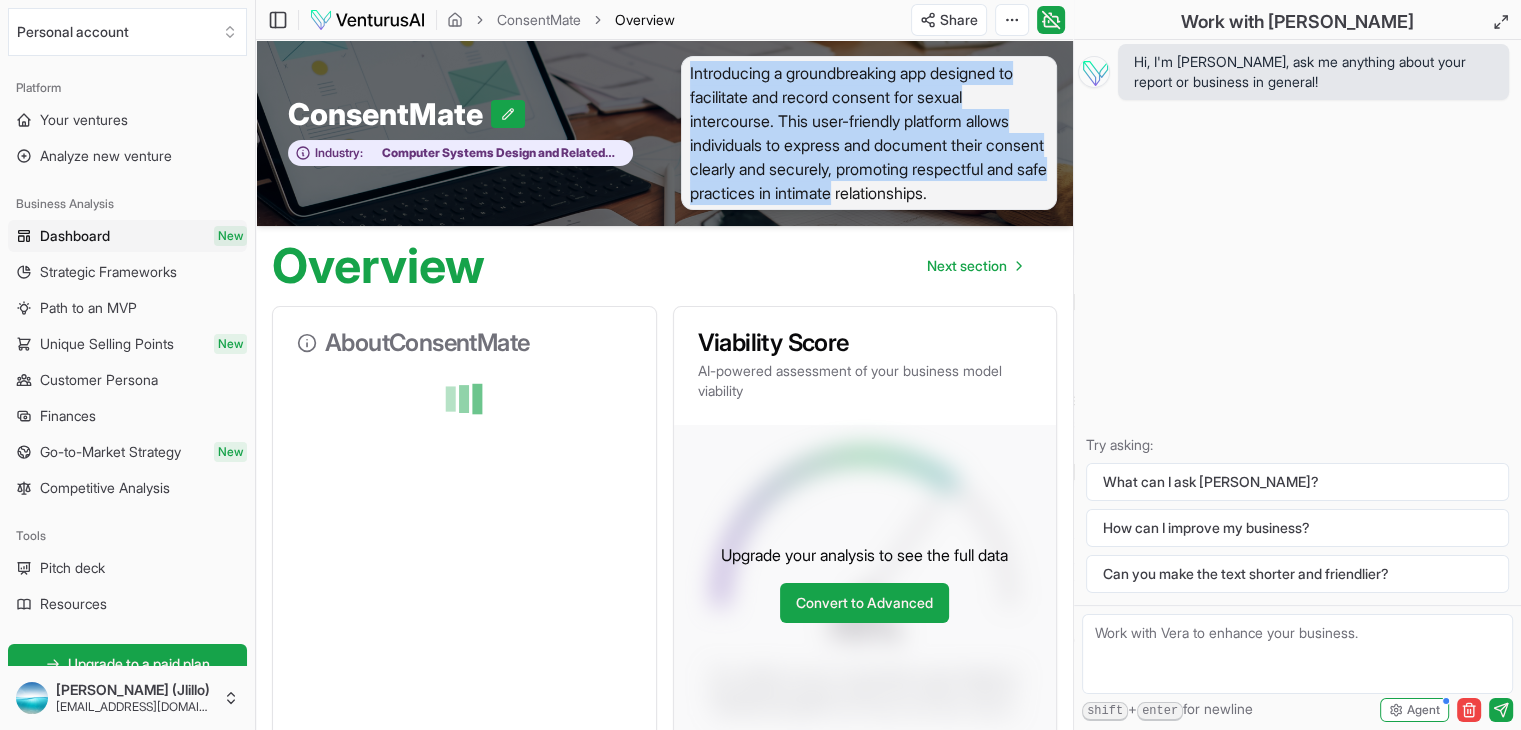 drag, startPoint x: 1008, startPoint y: 196, endPoint x: 691, endPoint y: 73, distance: 340.02646 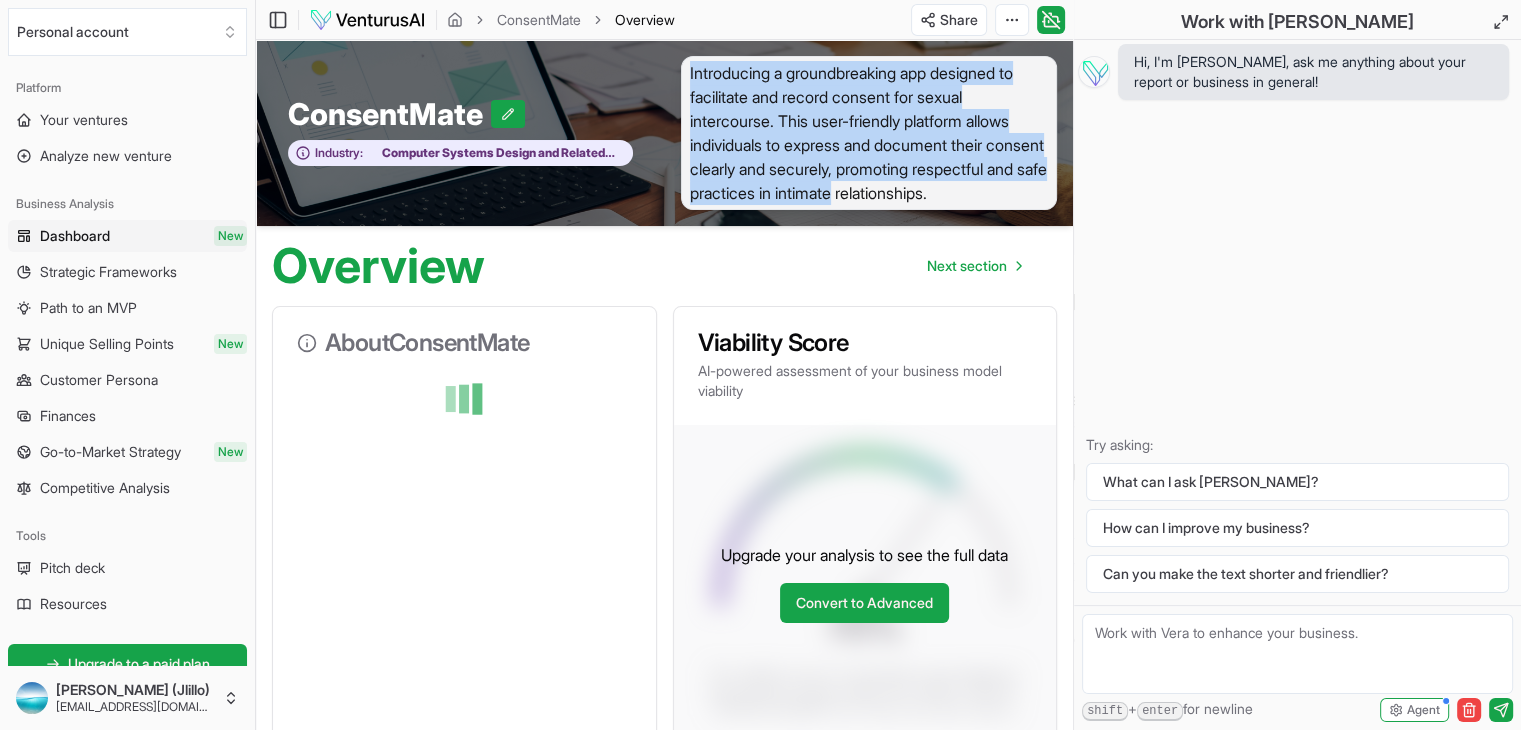 click on "Introducing a groundbreaking app designed to facilitate and record consent for sexual intercourse. This user-friendly platform allows individuals to express and document their consent clearly and securely, promoting respectful and safe practices in intimate relationships." at bounding box center [869, 133] 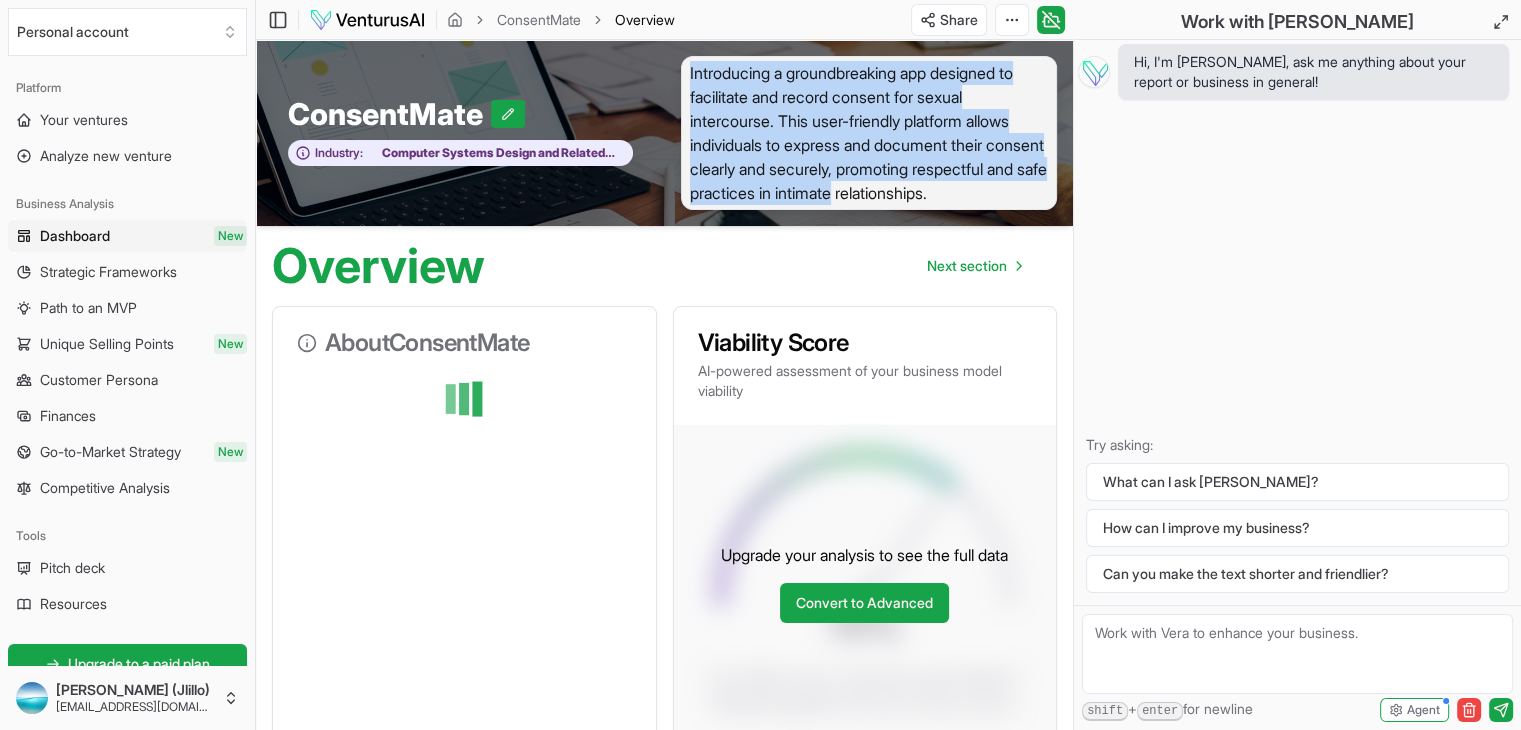 copy on "Introducing a groundbreaking app designed to facilitate and record consent for sexual intercourse. This user-friendly platform allows individuals to express and document their consent clearly and securely, promoting respectful and safe practices in intimate" 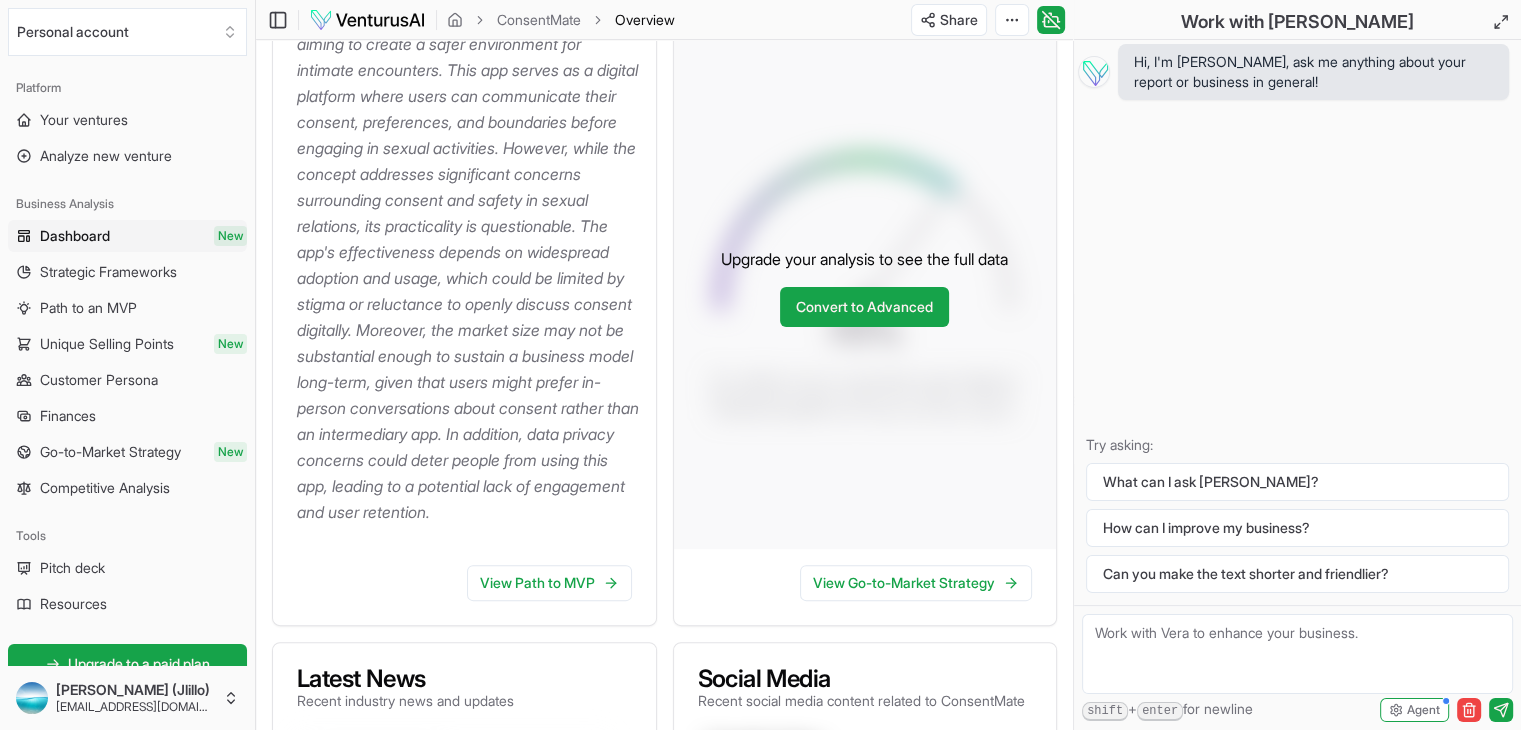 scroll, scrollTop: 300, scrollLeft: 0, axis: vertical 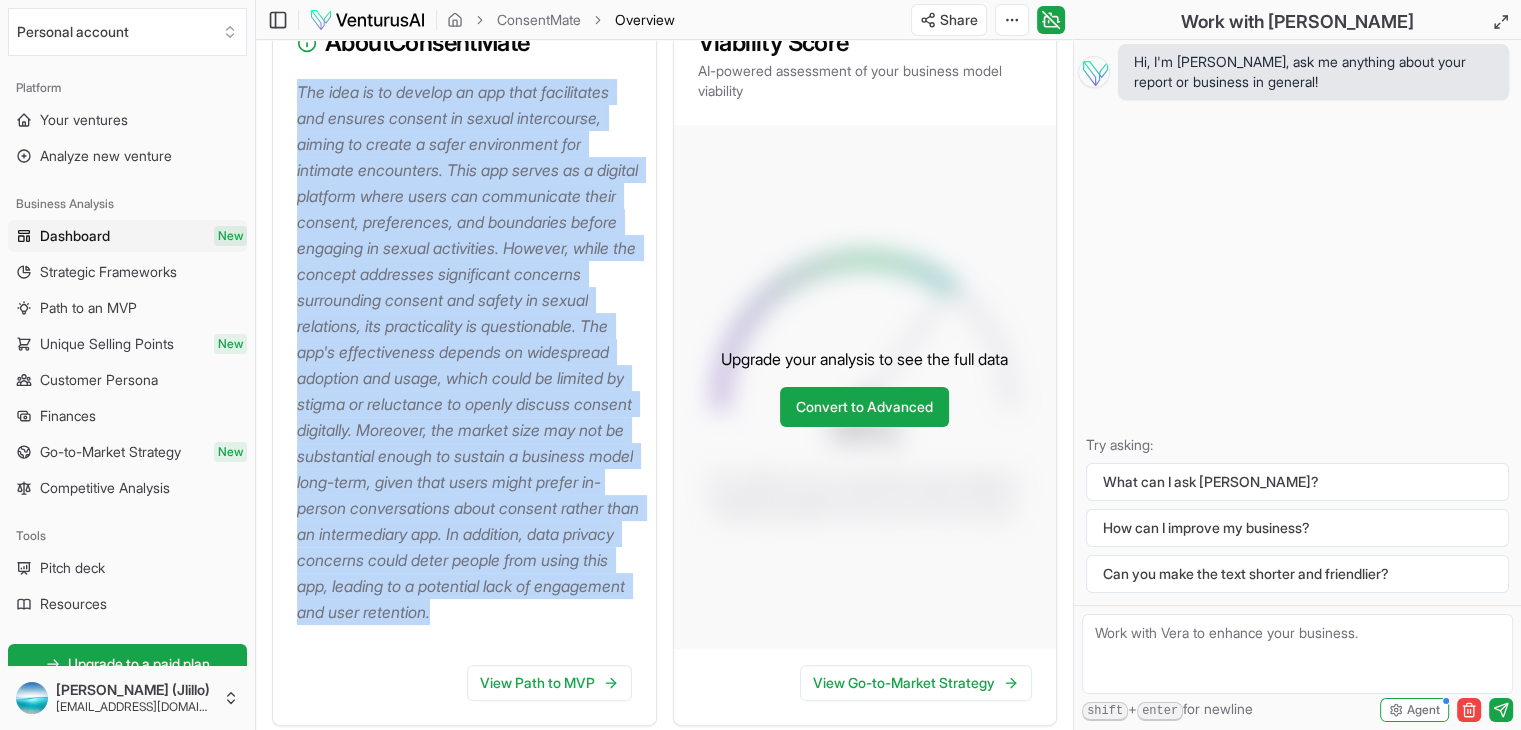 drag, startPoint x: 374, startPoint y: 671, endPoint x: 296, endPoint y: 82, distance: 594.1422 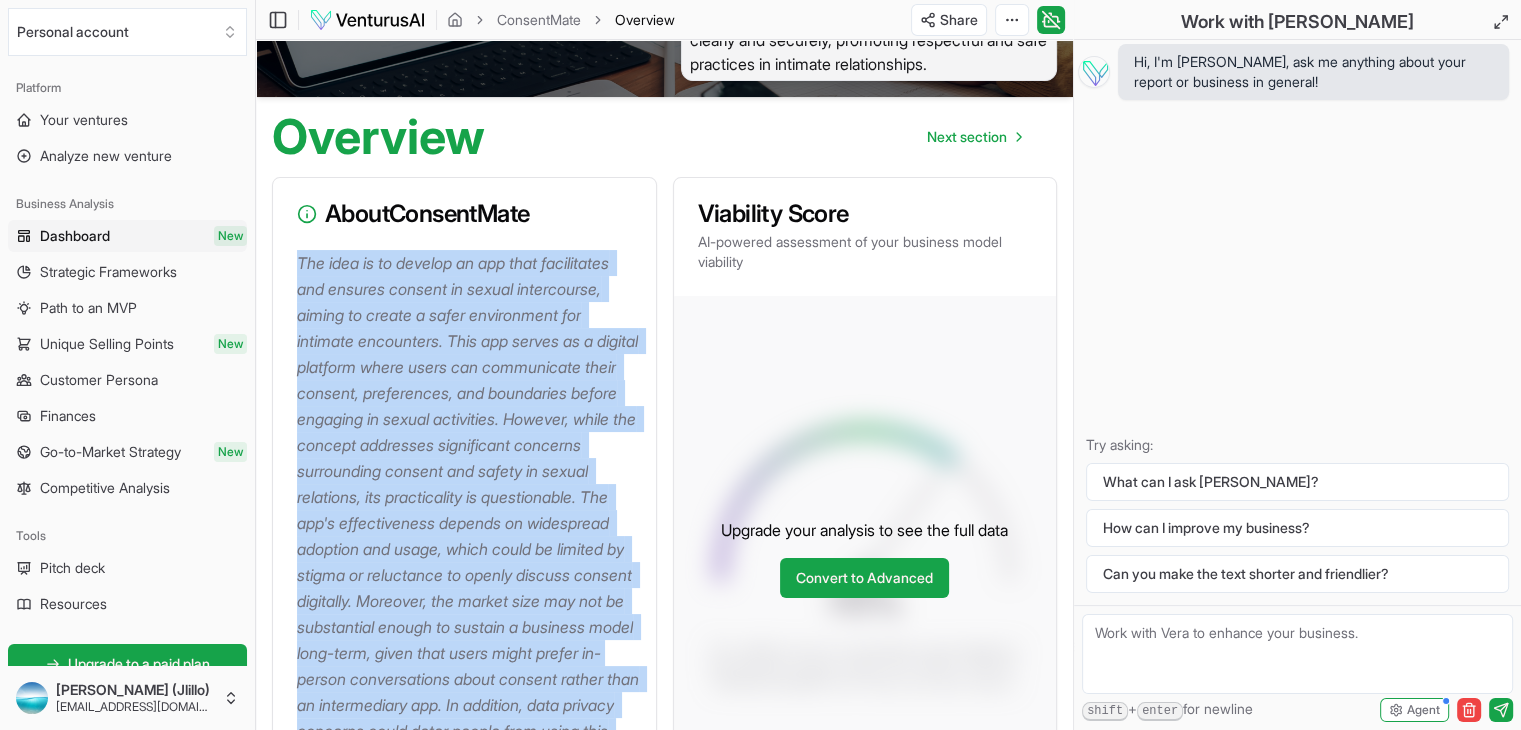 scroll, scrollTop: 100, scrollLeft: 0, axis: vertical 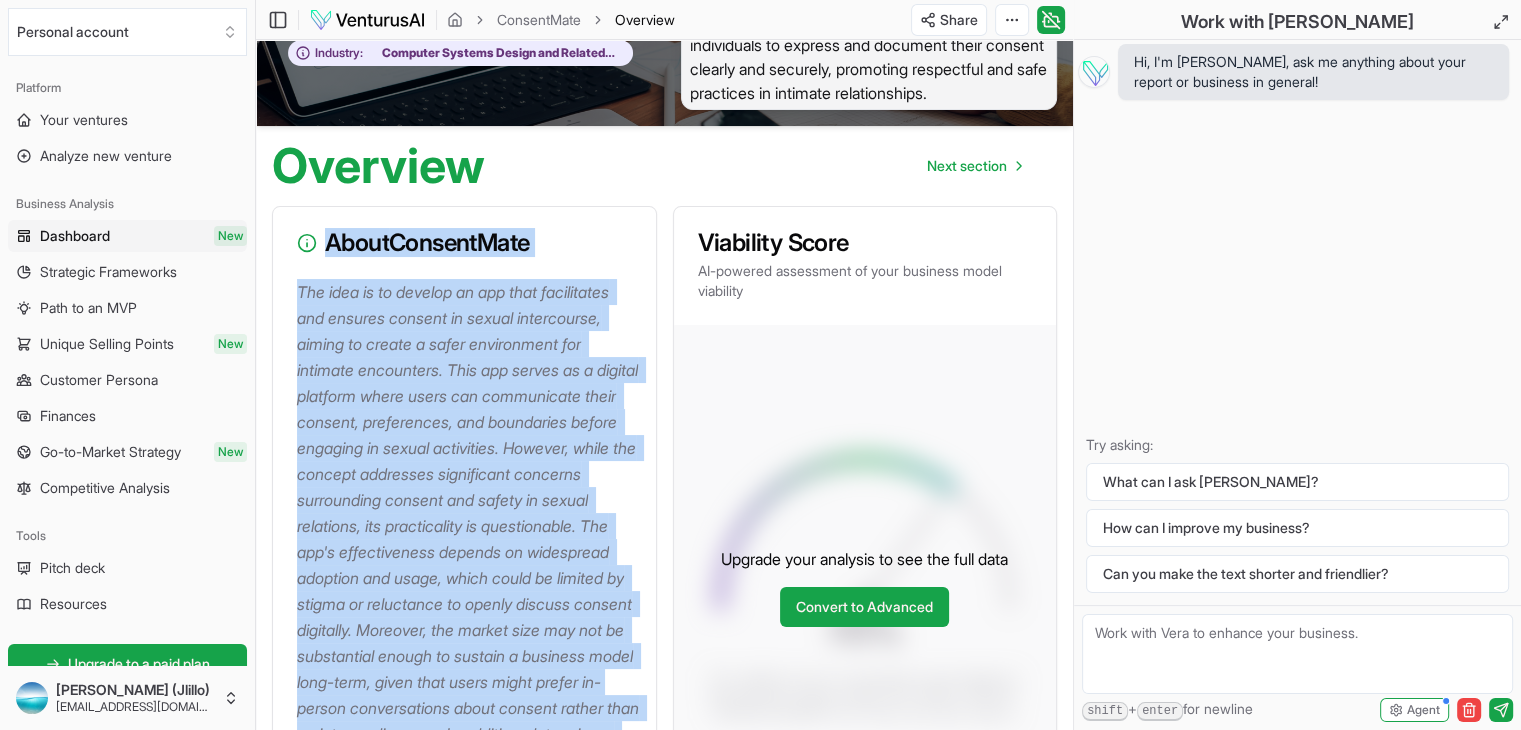 copy on "About  ConsentMate The idea is to develop an app that facilitates and ensures consent in sexual intercourse, aiming to create a safer environment for intimate encounters. This app serves as a digital platform where users can communicate their consent, preferences, and boundaries before engaging in sexual activities. However, while the concept addresses significant concerns surrounding consent and safety in sexual relations, its practicality is questionable. The app's effectiveness depends on widespread adoption and usage, which could be limited by stigma or reluctance to openly discuss consent digitally. Moreover, the market size may not be substantial enough to sustain a business model long-term, given that users might prefer in-person conversations about consent rather than an intermediary app. In addition, data privacy concerns could deter people from using this app, leading to a potential lack of engagement and user retention." 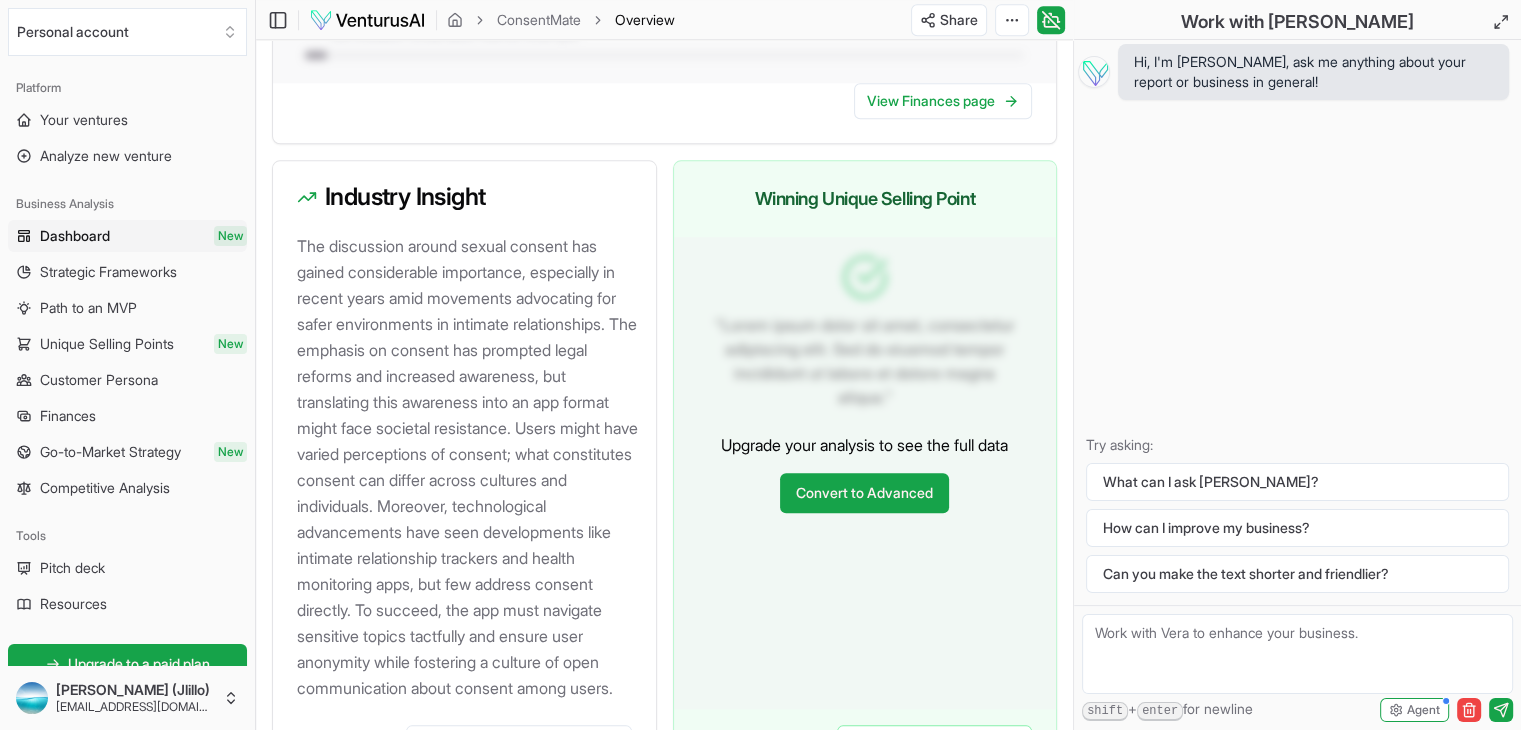scroll, scrollTop: 2200, scrollLeft: 0, axis: vertical 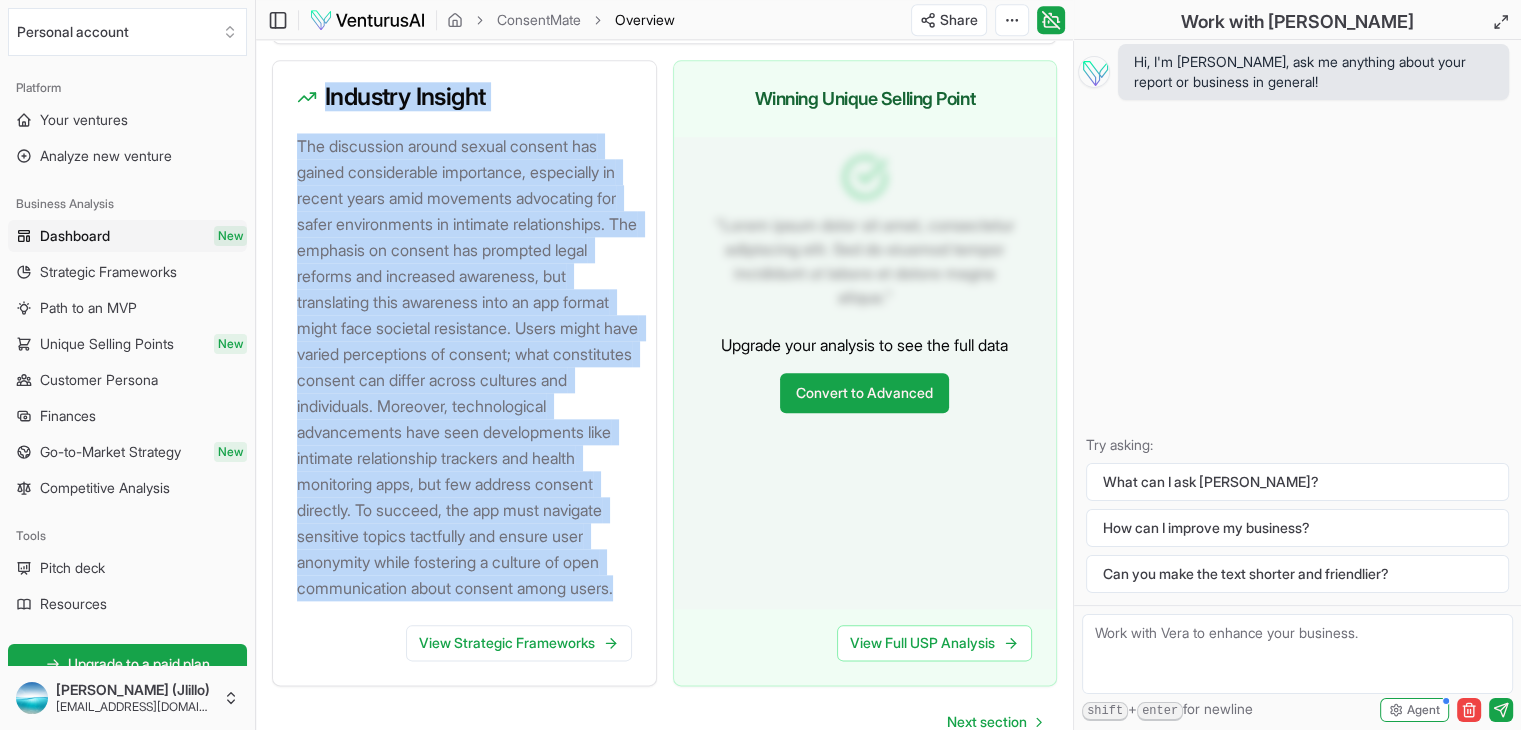 drag, startPoint x: 327, startPoint y: 171, endPoint x: 633, endPoint y: 658, distance: 575.1565 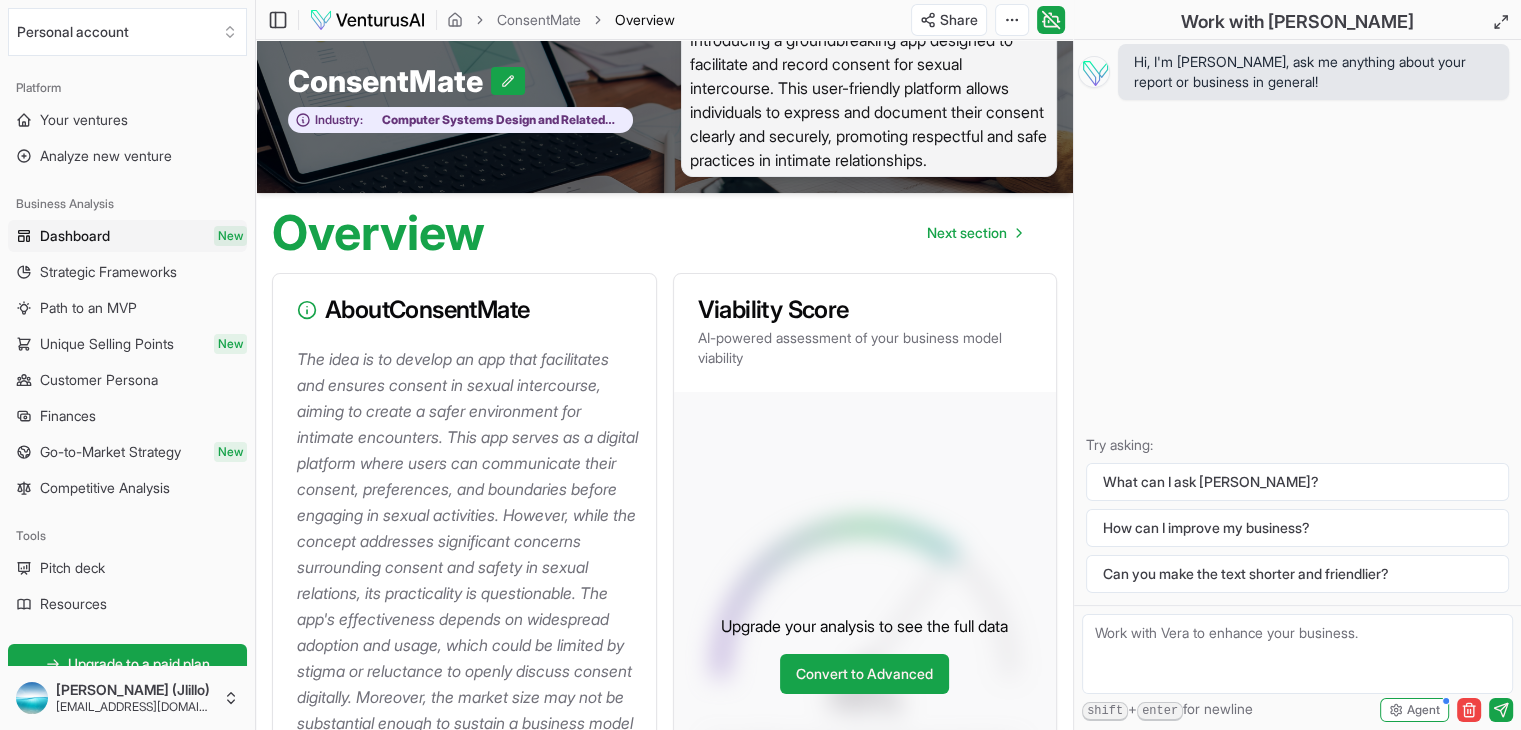 scroll, scrollTop: 0, scrollLeft: 0, axis: both 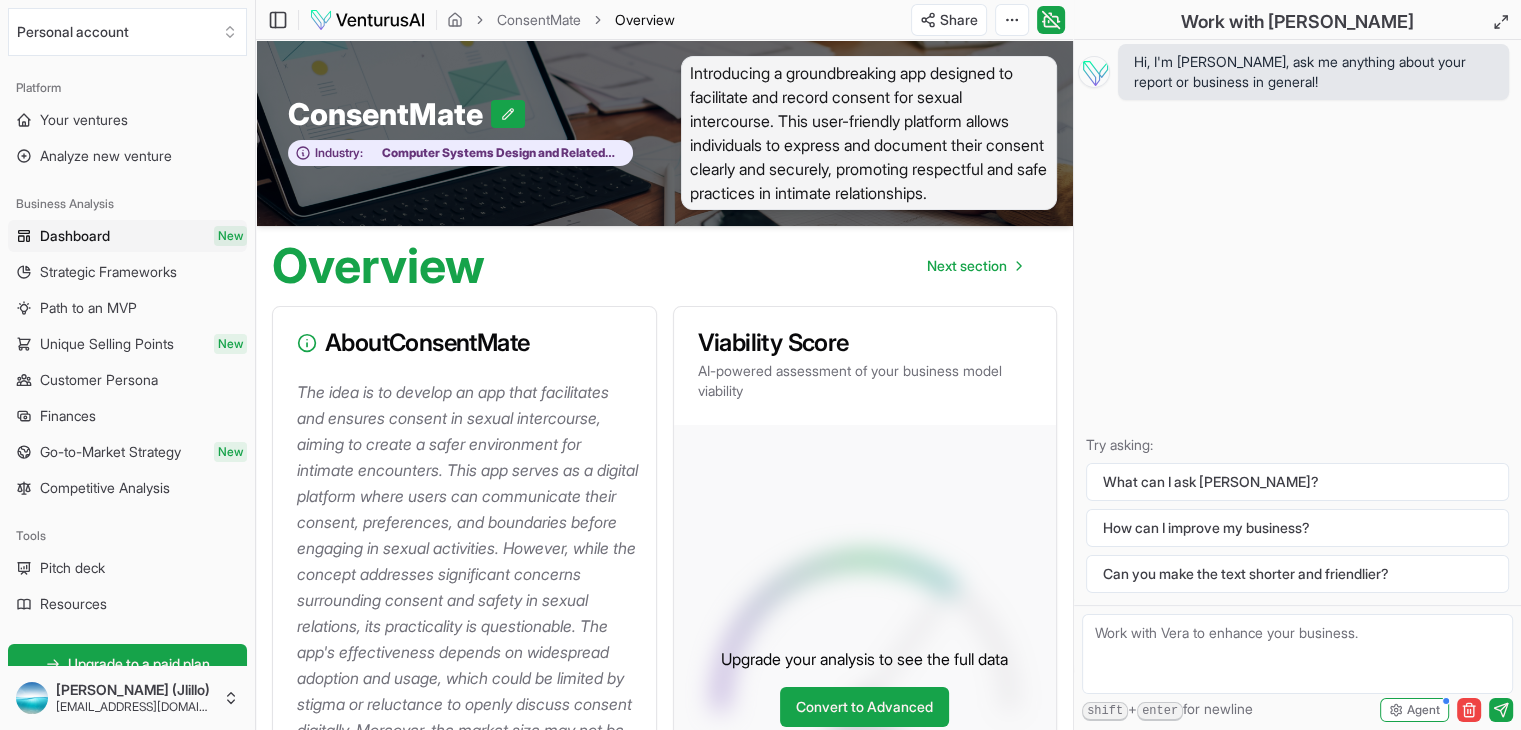click on "Overview" at bounding box center (645, 20) 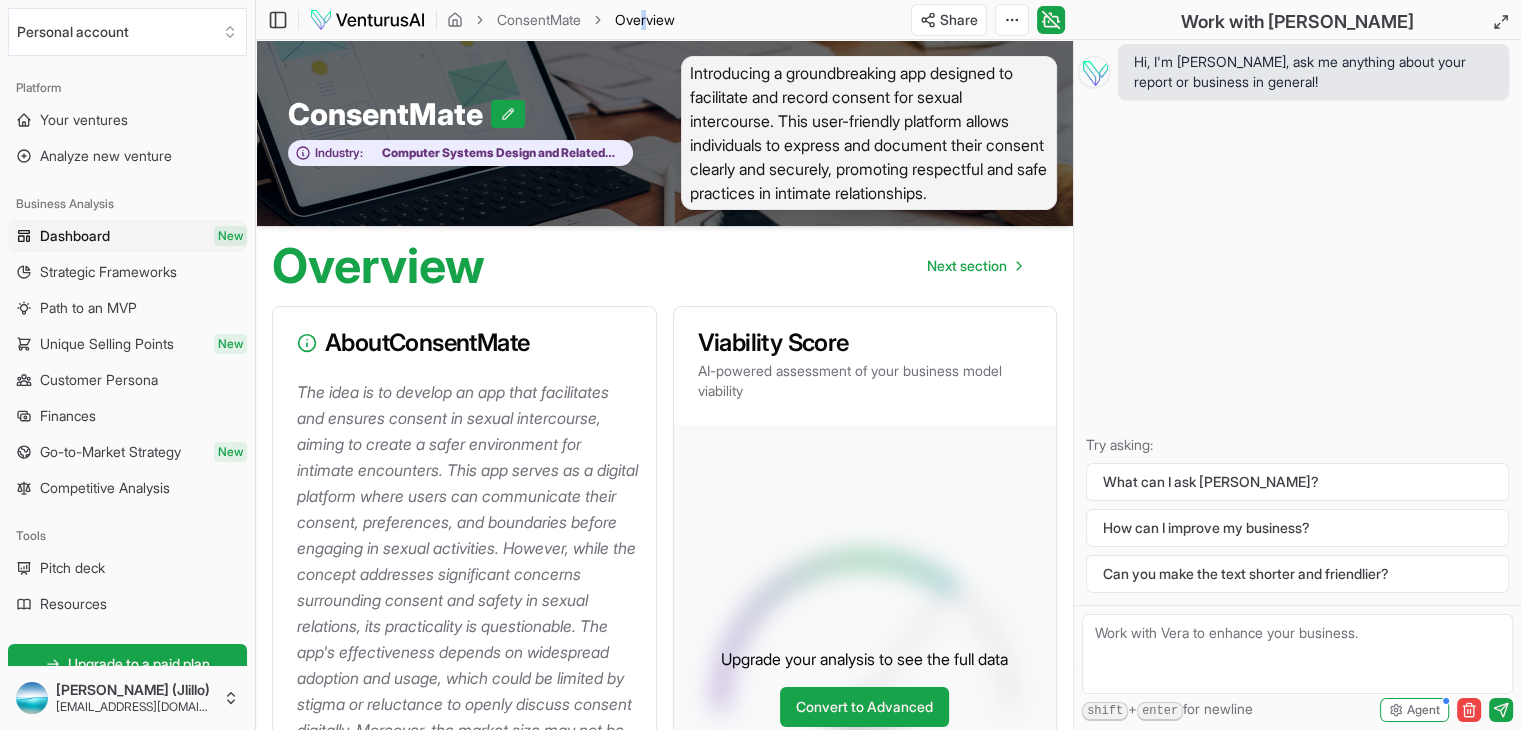click on "Overview" at bounding box center (645, 20) 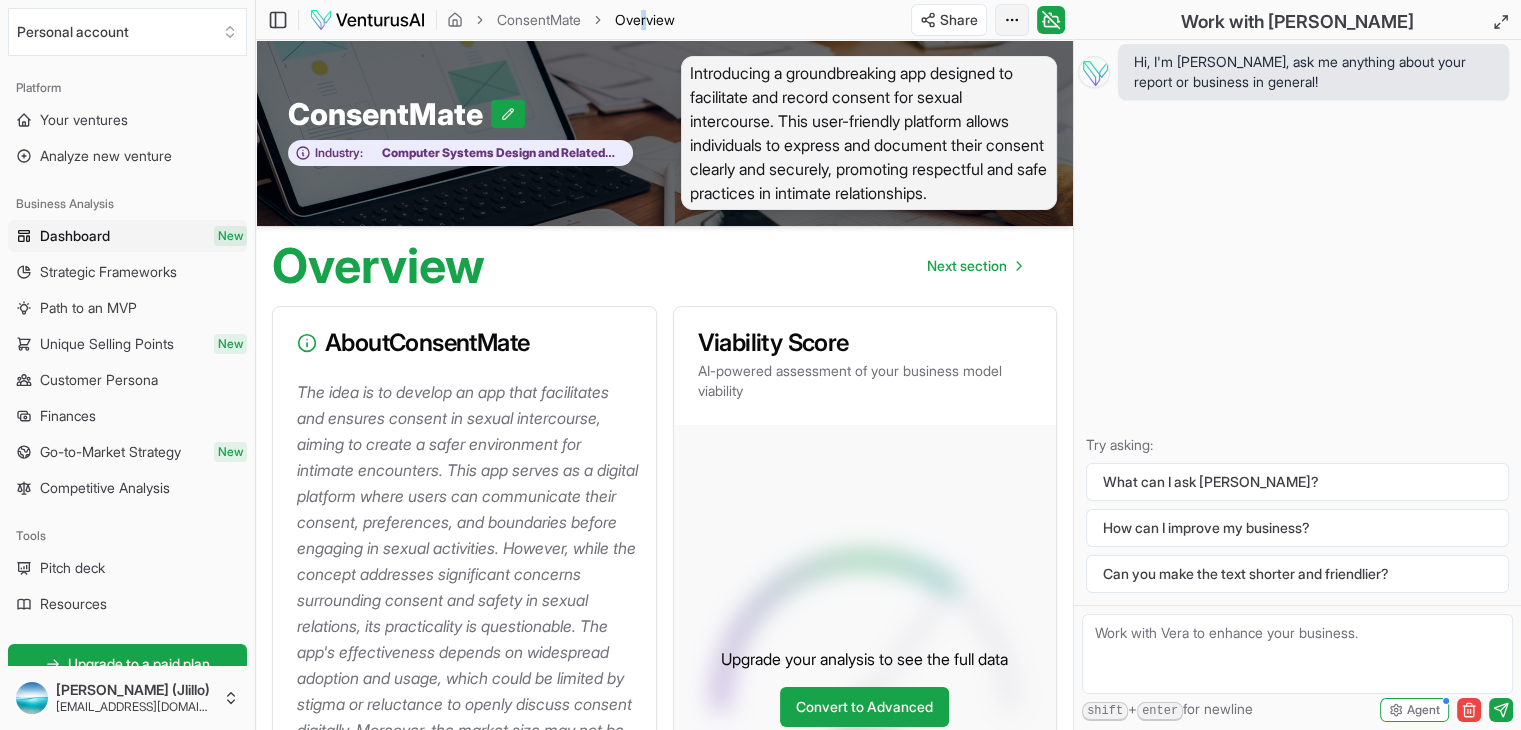click on "We value your privacy We use cookies to enhance your browsing experience, serve personalized ads or content, and analyze our traffic. By clicking "Accept All", you consent to our use of cookies. Customize    Accept All Customize Consent Preferences   We use cookies to help you navigate efficiently and perform certain functions. You will find detailed information about all cookies under each consent category below. The cookies that are categorized as "Necessary" are stored on your browser as they are essential for enabling the basic functionalities of the site. ...  Show more Necessary Always Active Necessary cookies are required to enable the basic features of this site, such as providing secure log-in or adjusting your consent preferences. These cookies do not store any personally identifiable data. Cookie cookieyes-consent Duration 1 year Description Cookie __cf_bm Duration 1 hour Description This cookie, set by Cloudflare, is used to support Cloudflare Bot Management.  Cookie _cfuvid Duration session lidc" at bounding box center [760, 365] 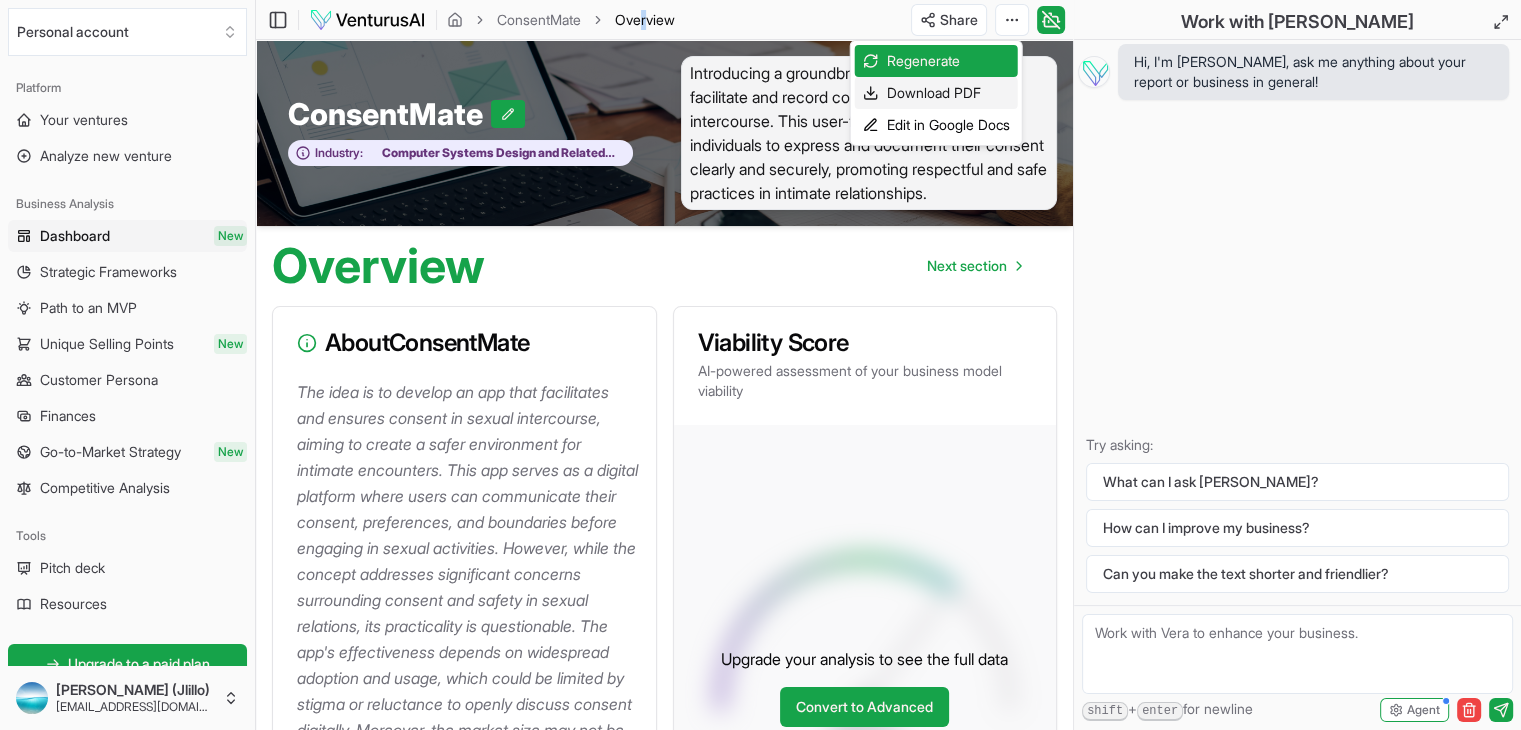 click on "Download PDF" at bounding box center (936, 93) 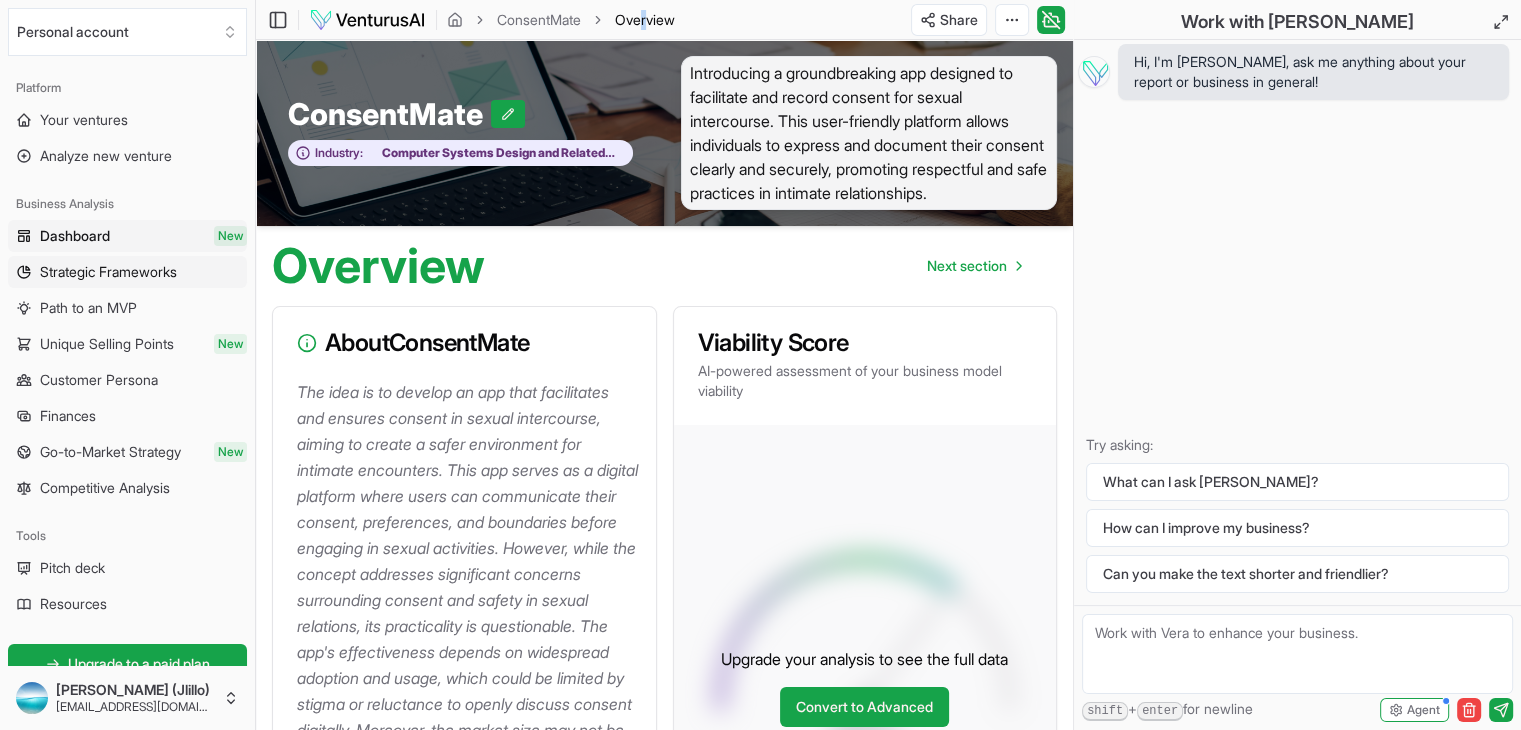 click on "Strategic Frameworks" at bounding box center (108, 272) 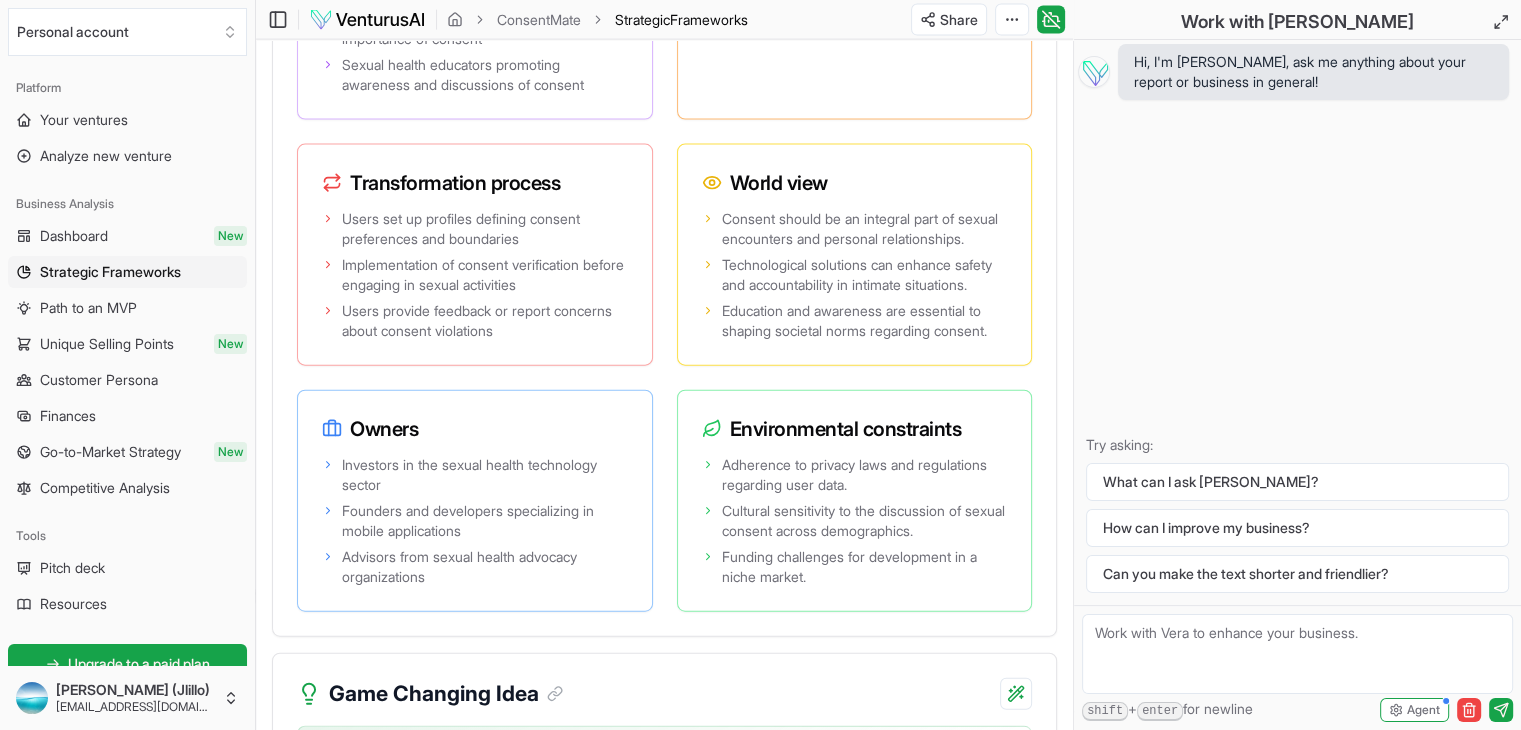 scroll, scrollTop: 4600, scrollLeft: 0, axis: vertical 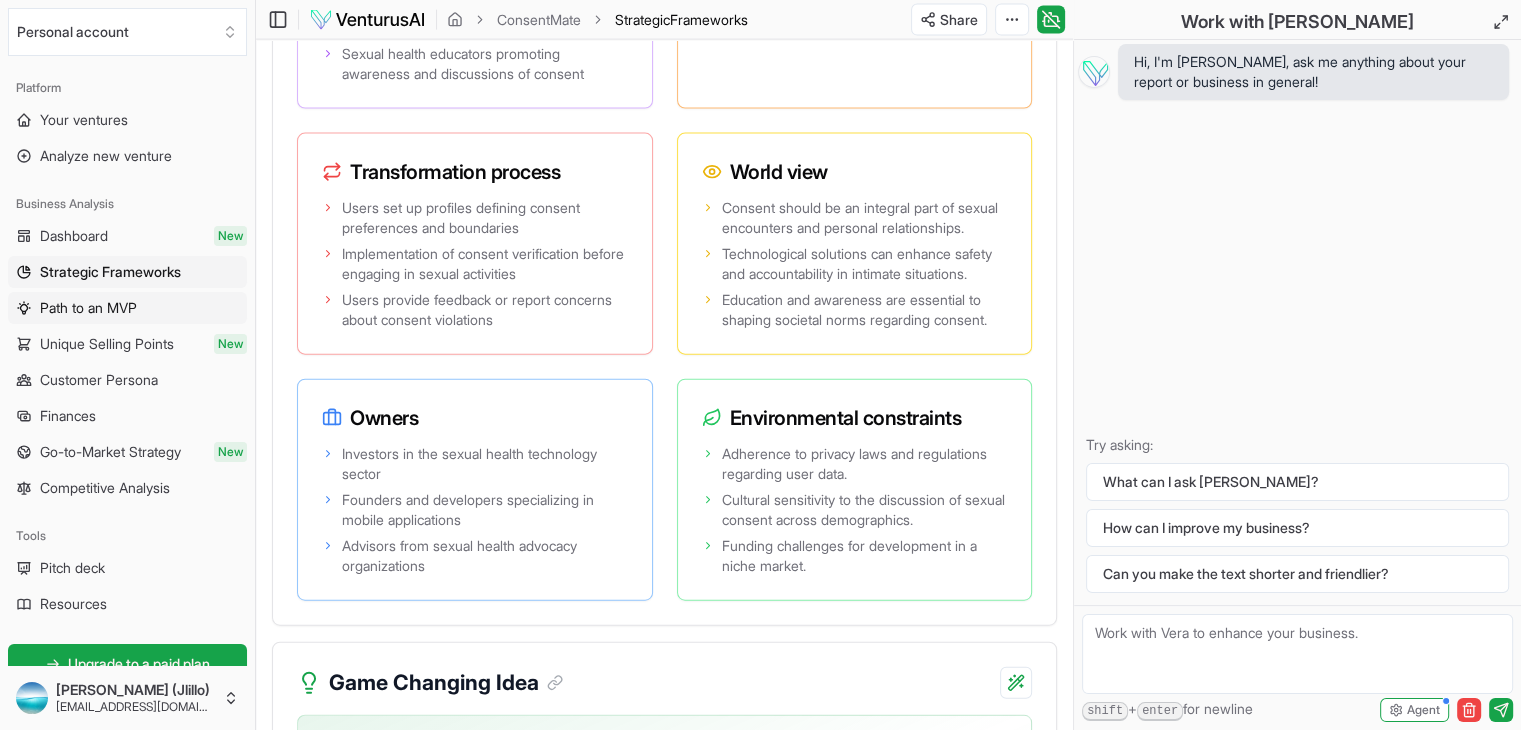 click on "Path to an MVP" at bounding box center [88, 308] 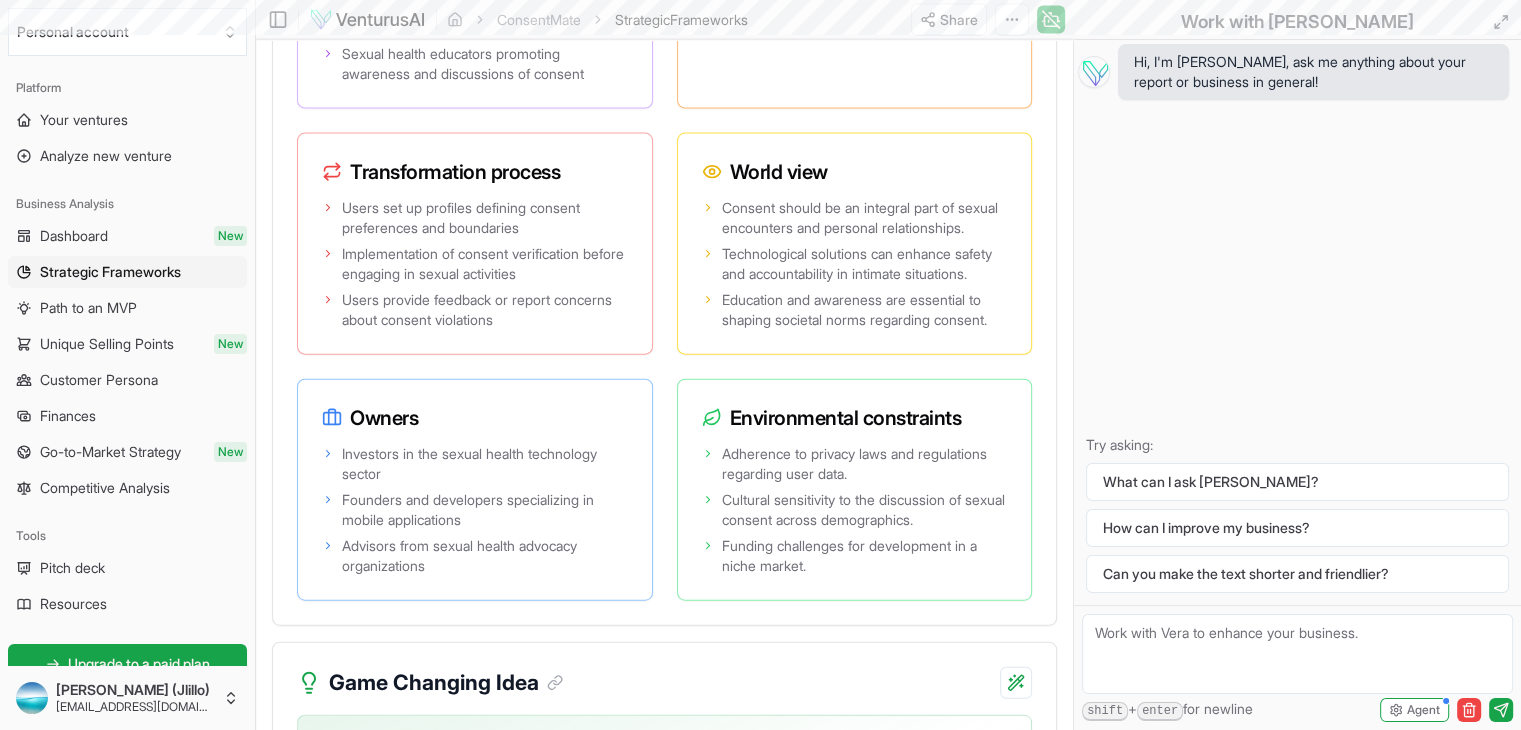 scroll, scrollTop: 0, scrollLeft: 0, axis: both 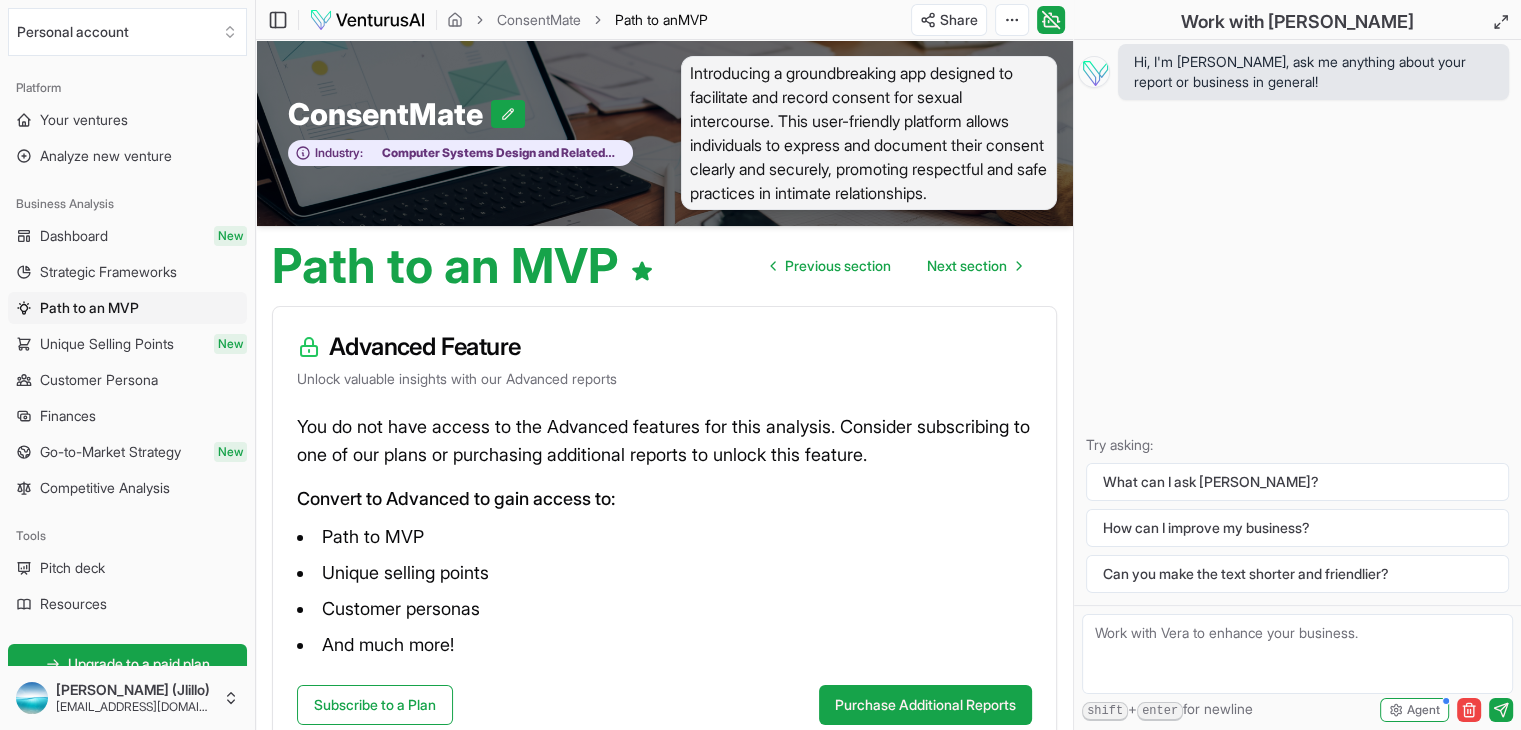 click on "Unique Selling Points" at bounding box center (107, 344) 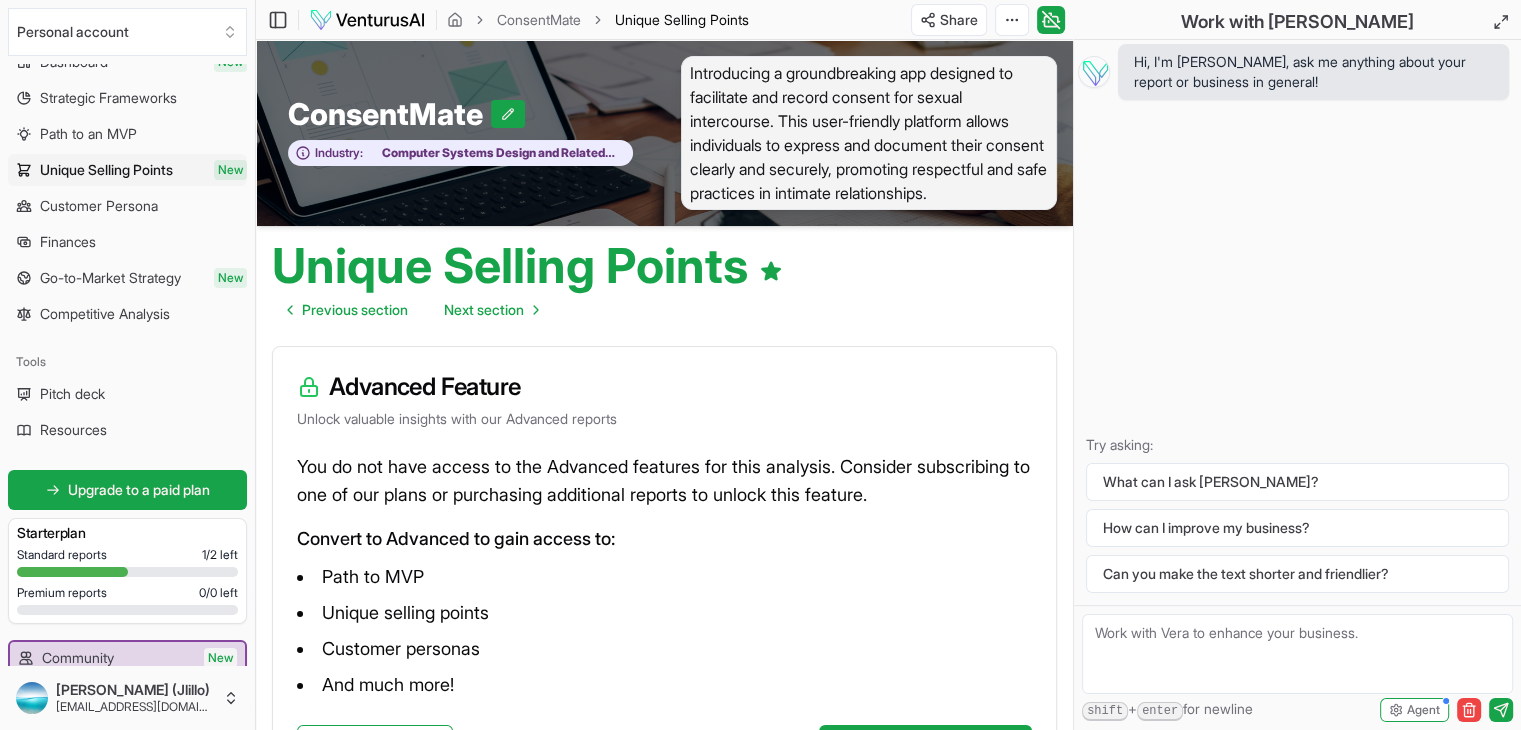 scroll, scrollTop: 299, scrollLeft: 0, axis: vertical 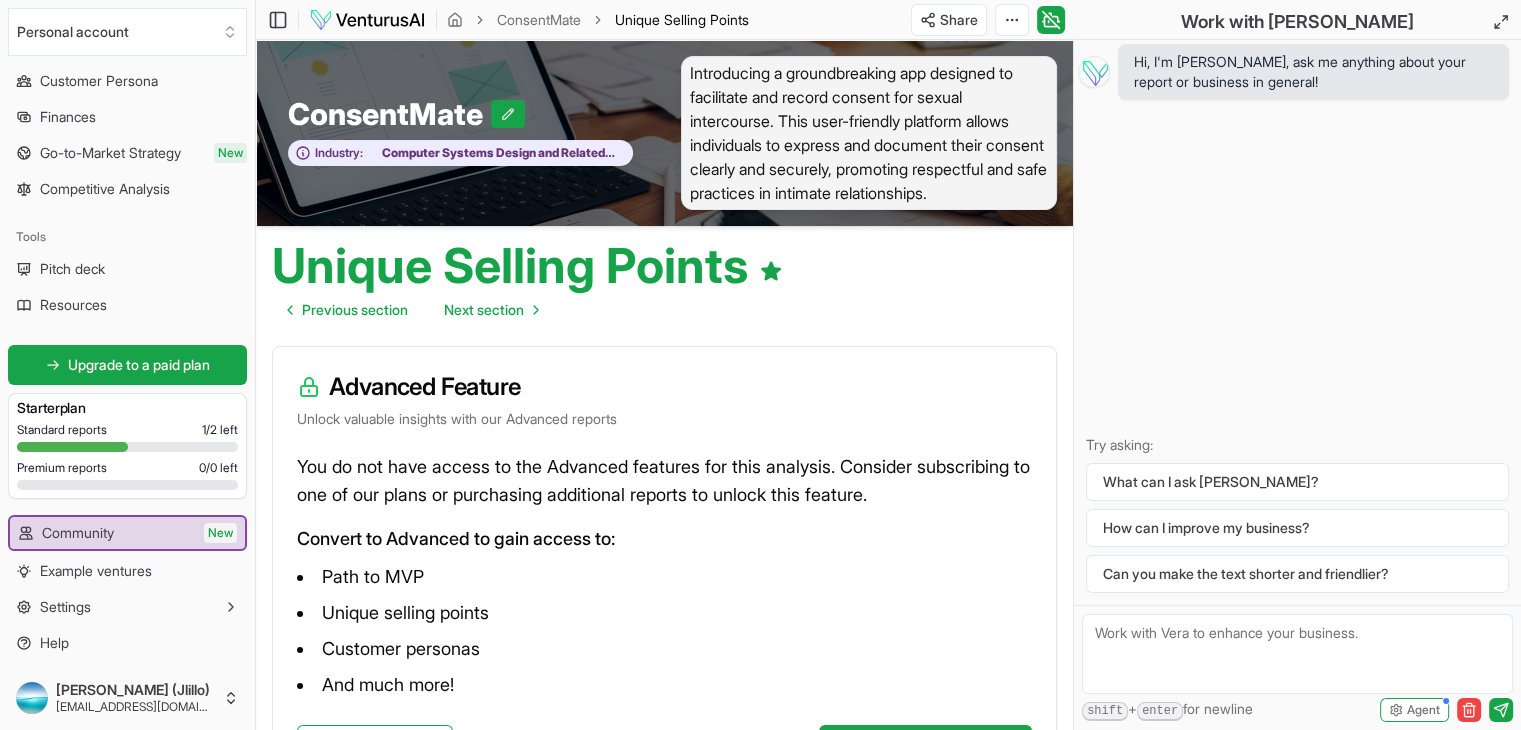 click on "Pitch deck" at bounding box center (72, 269) 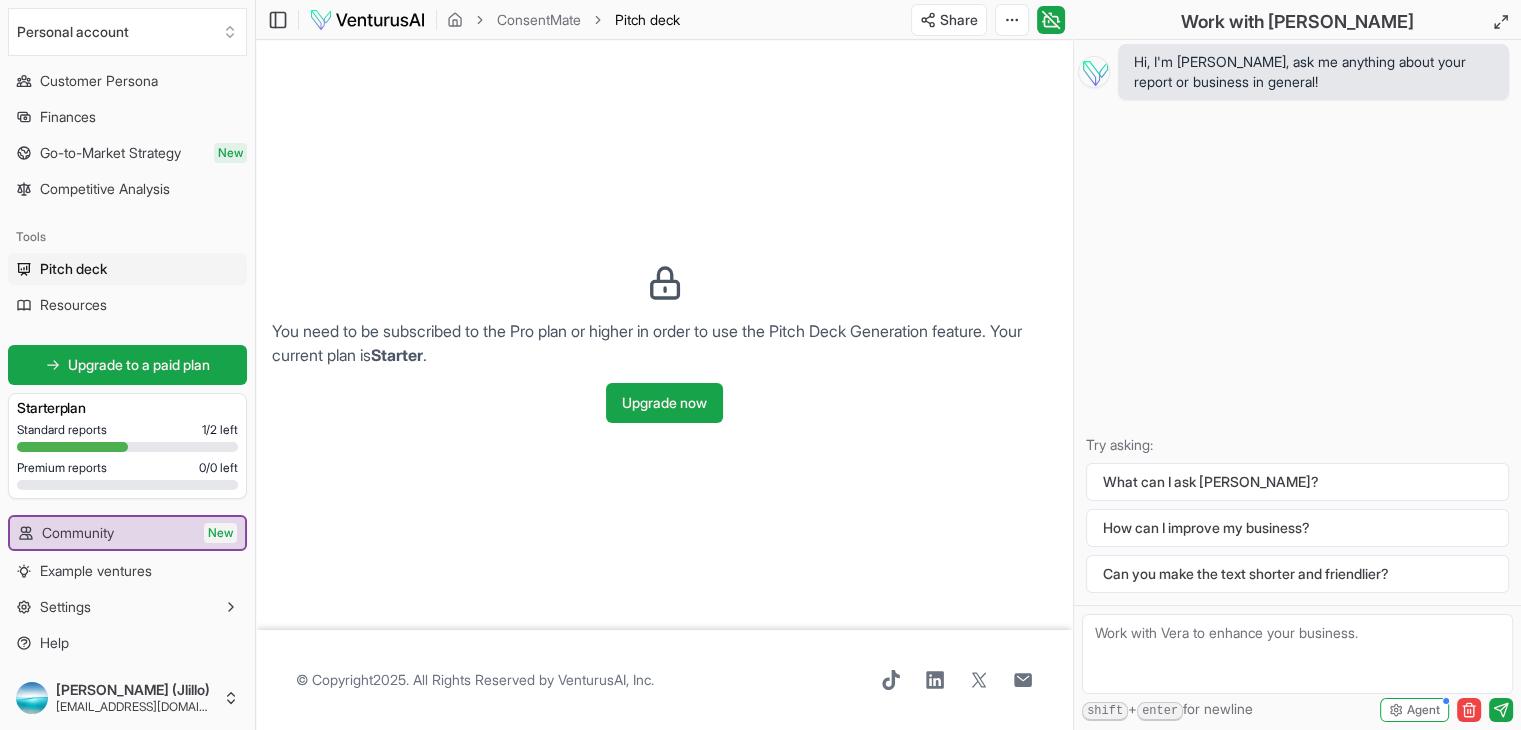 scroll, scrollTop: 0, scrollLeft: 0, axis: both 